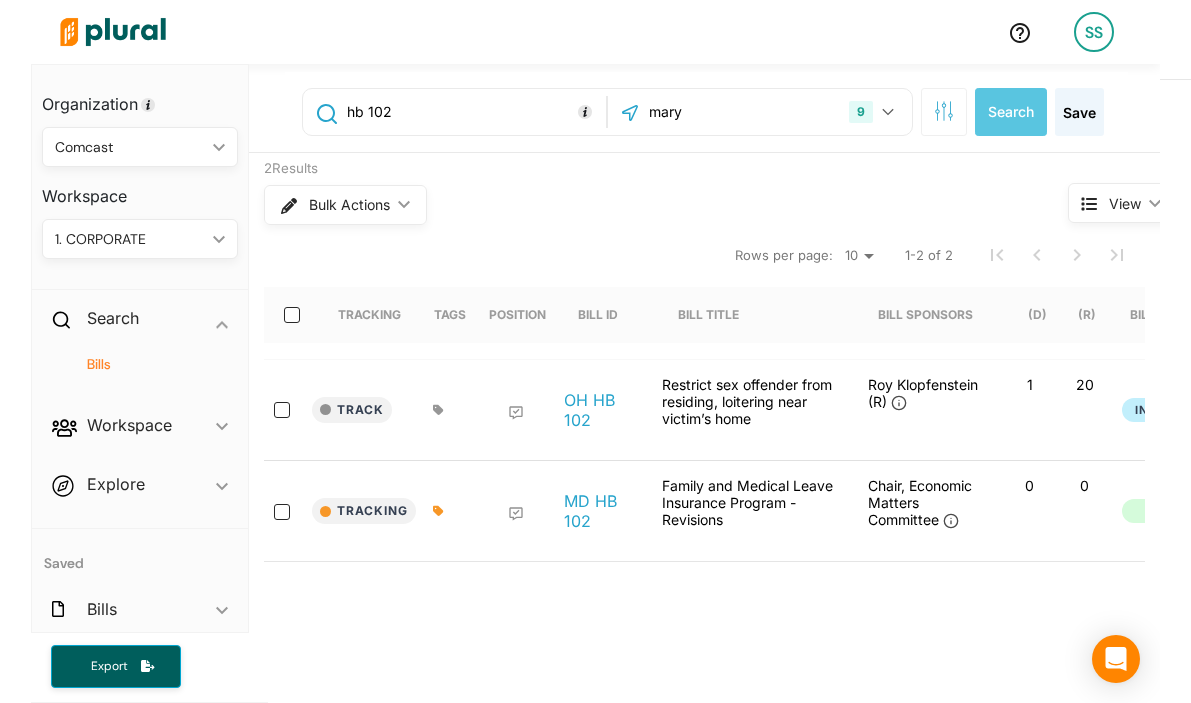 scroll, scrollTop: 0, scrollLeft: 0, axis: both 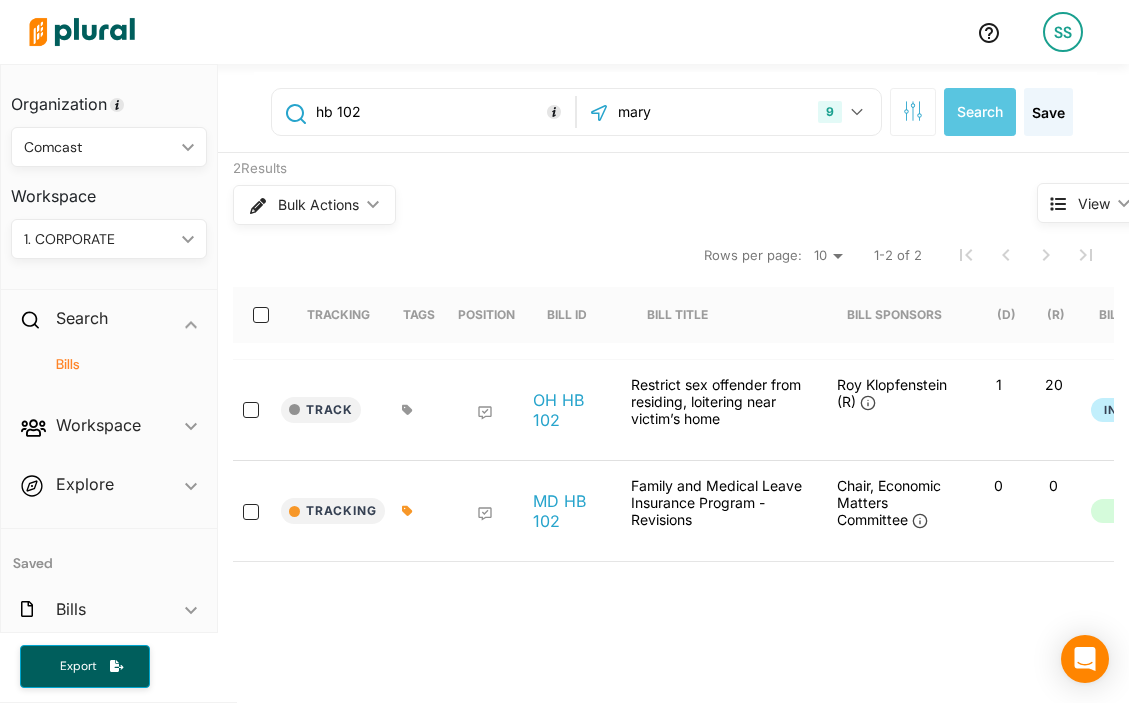 drag, startPoint x: 455, startPoint y: 645, endPoint x: 460, endPoint y: 623, distance: 22.561028 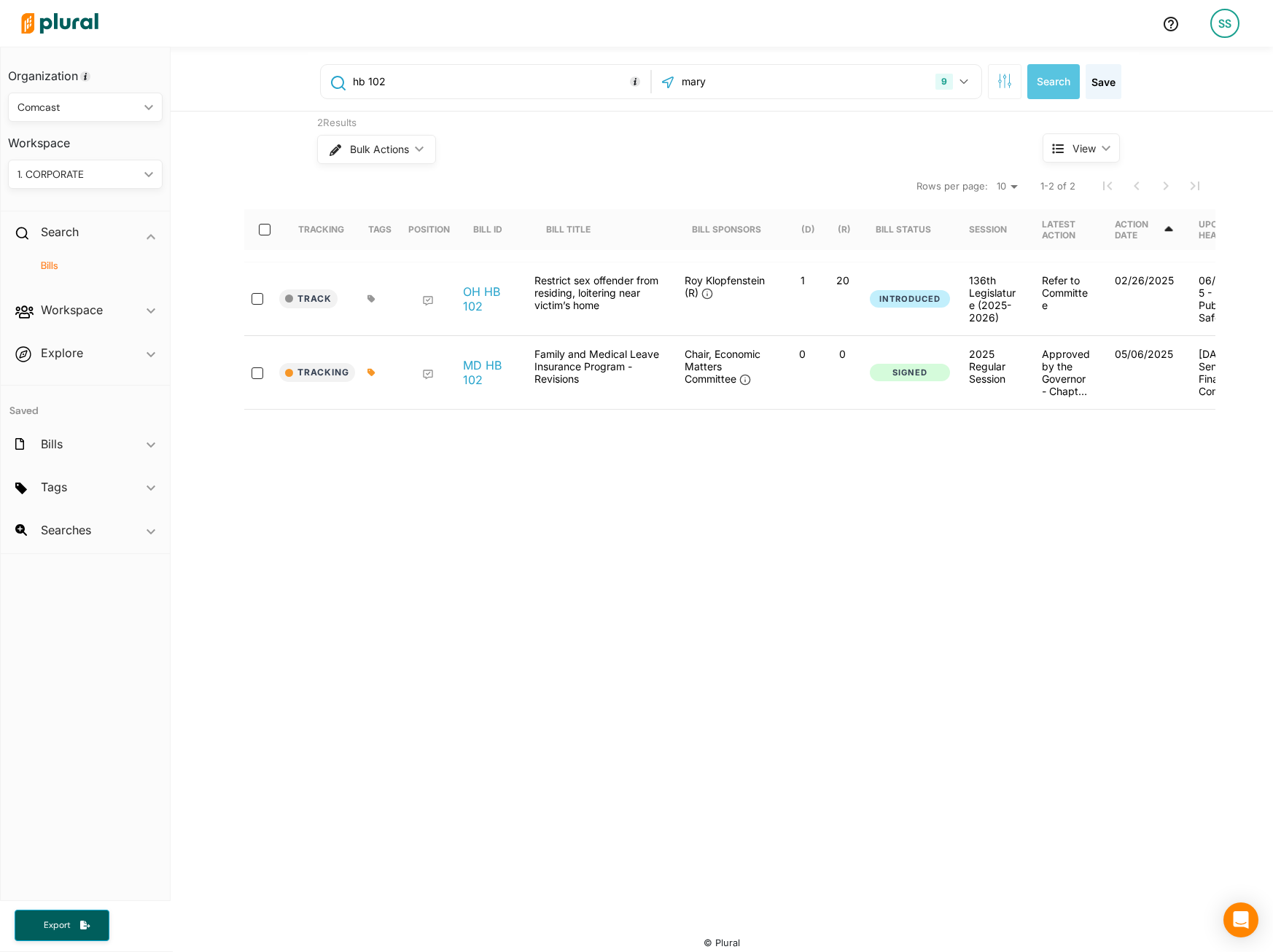 drag, startPoint x: 383, startPoint y: 74, endPoint x: 330, endPoint y: 86, distance: 54.341513 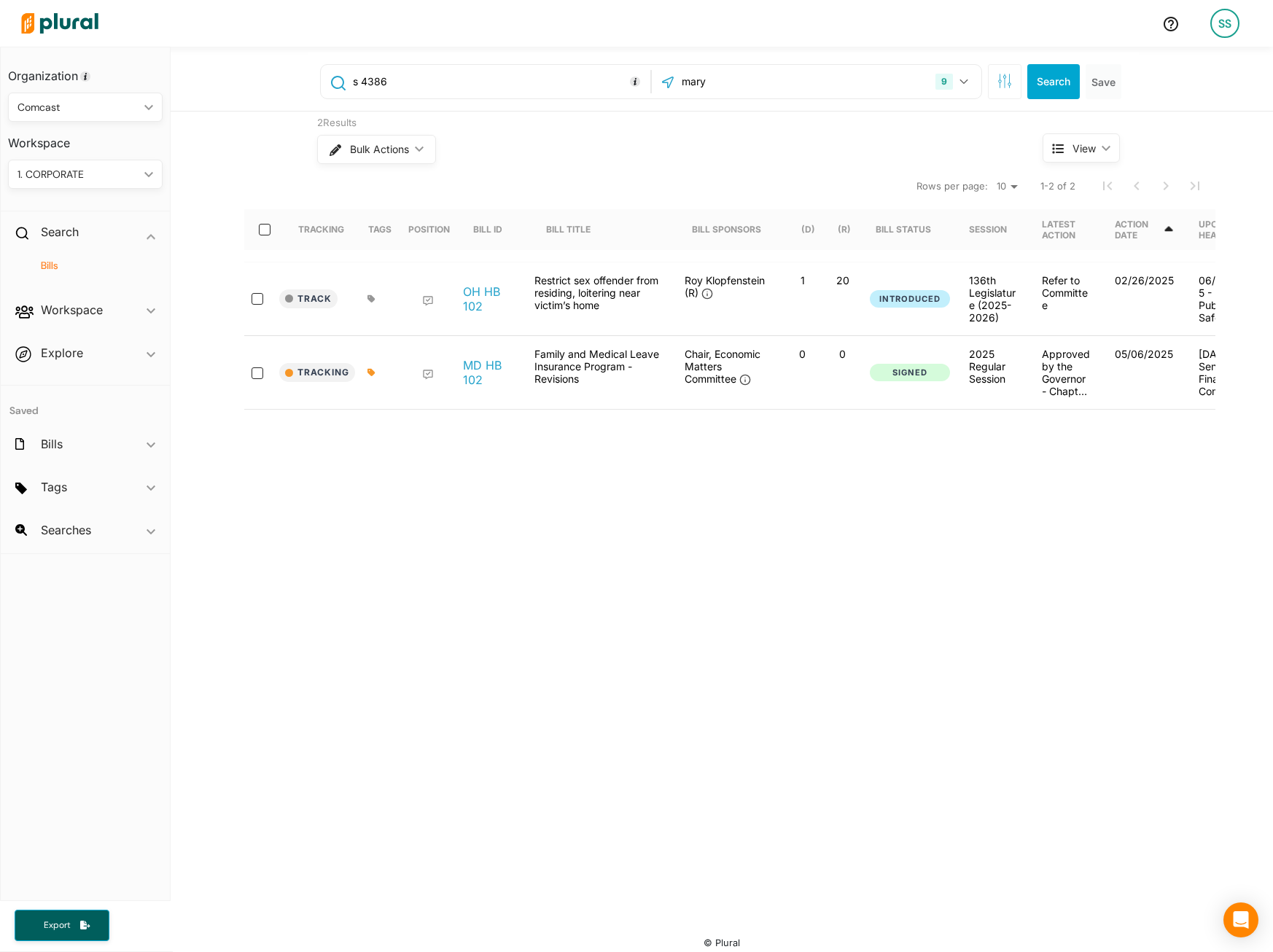 type on "s 4386" 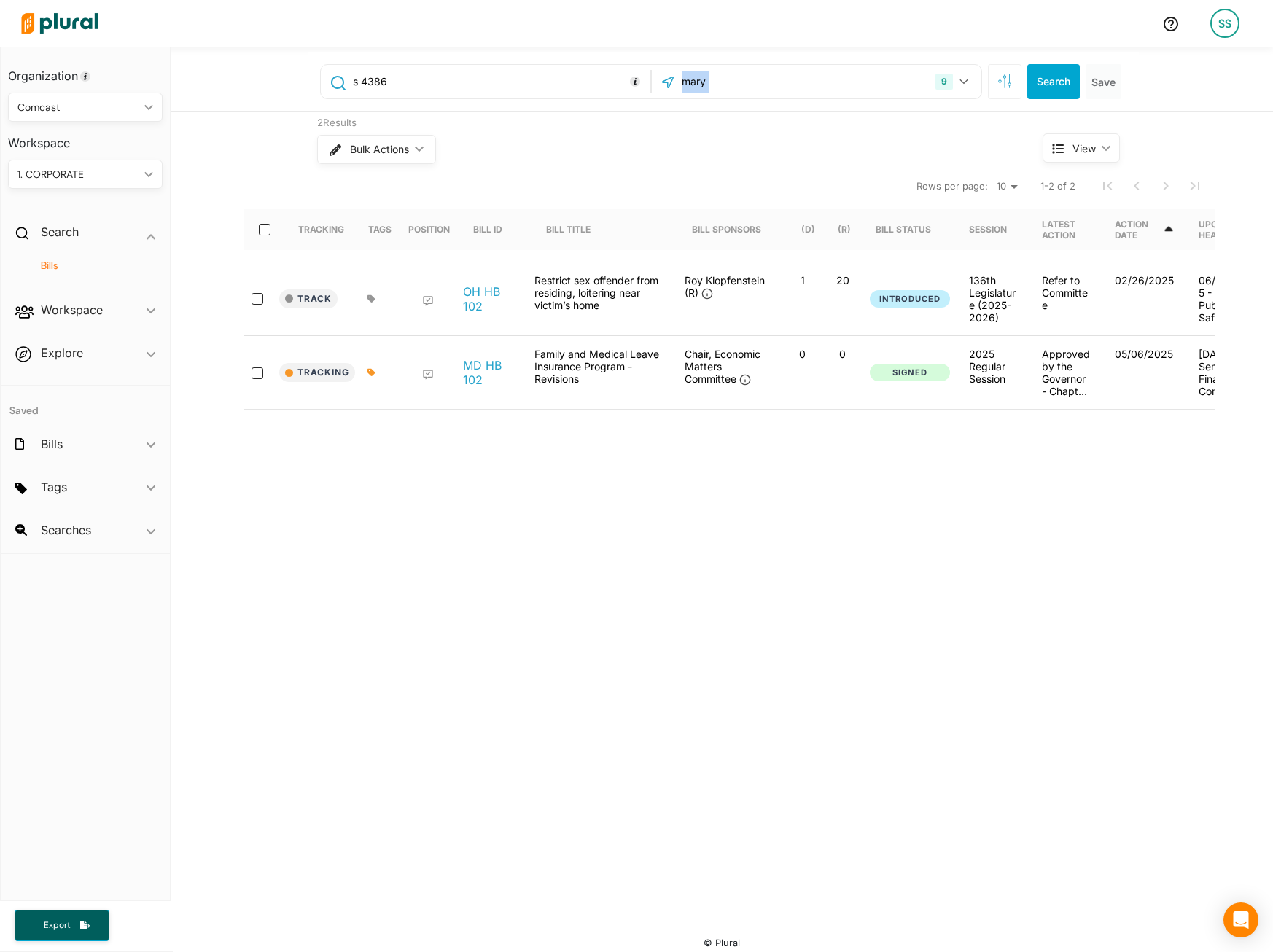 click on "mary 9 Maryland Select All Clear All" at bounding box center [817, 82] 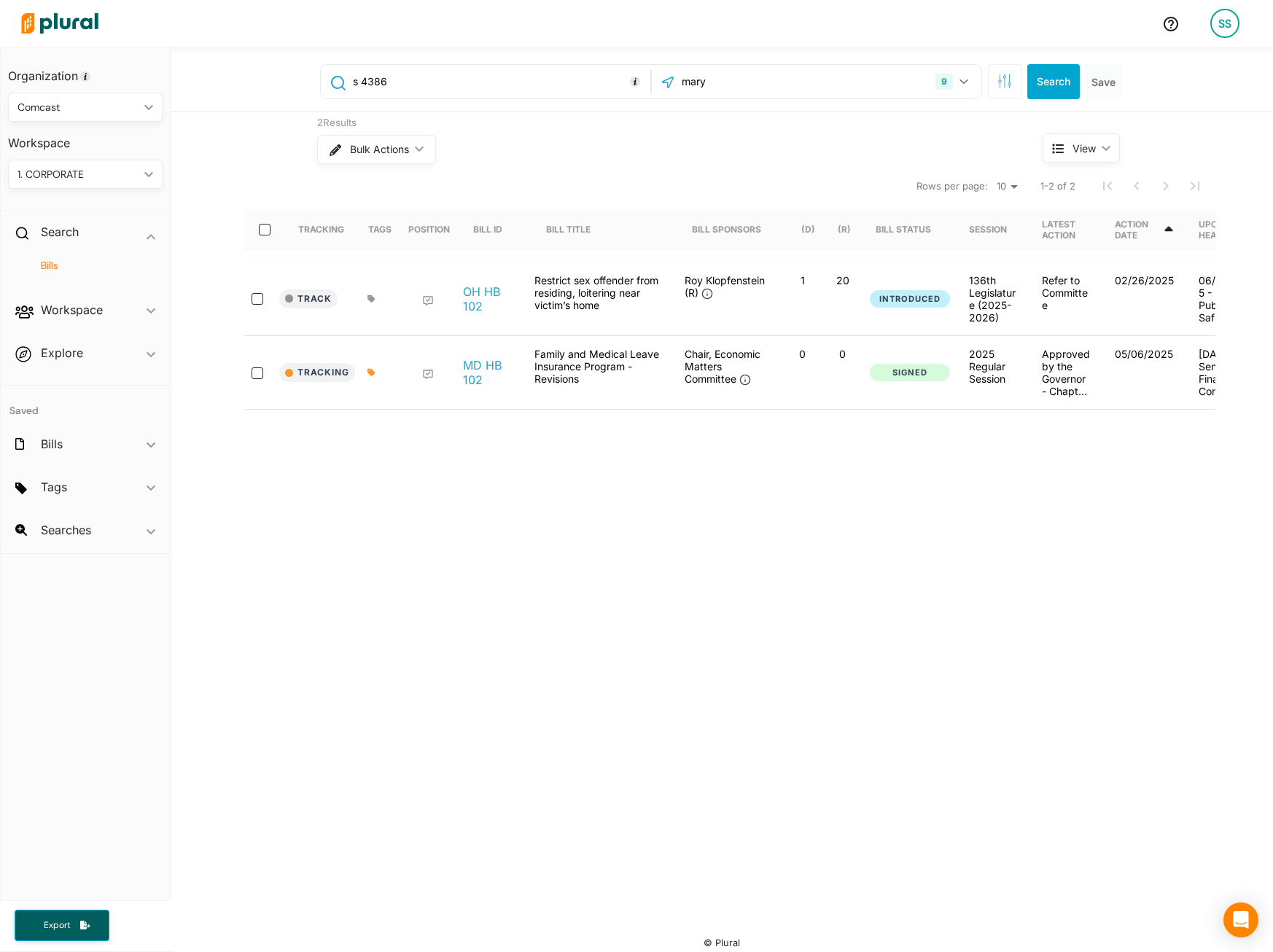 click on "mary" at bounding box center (758, 82) 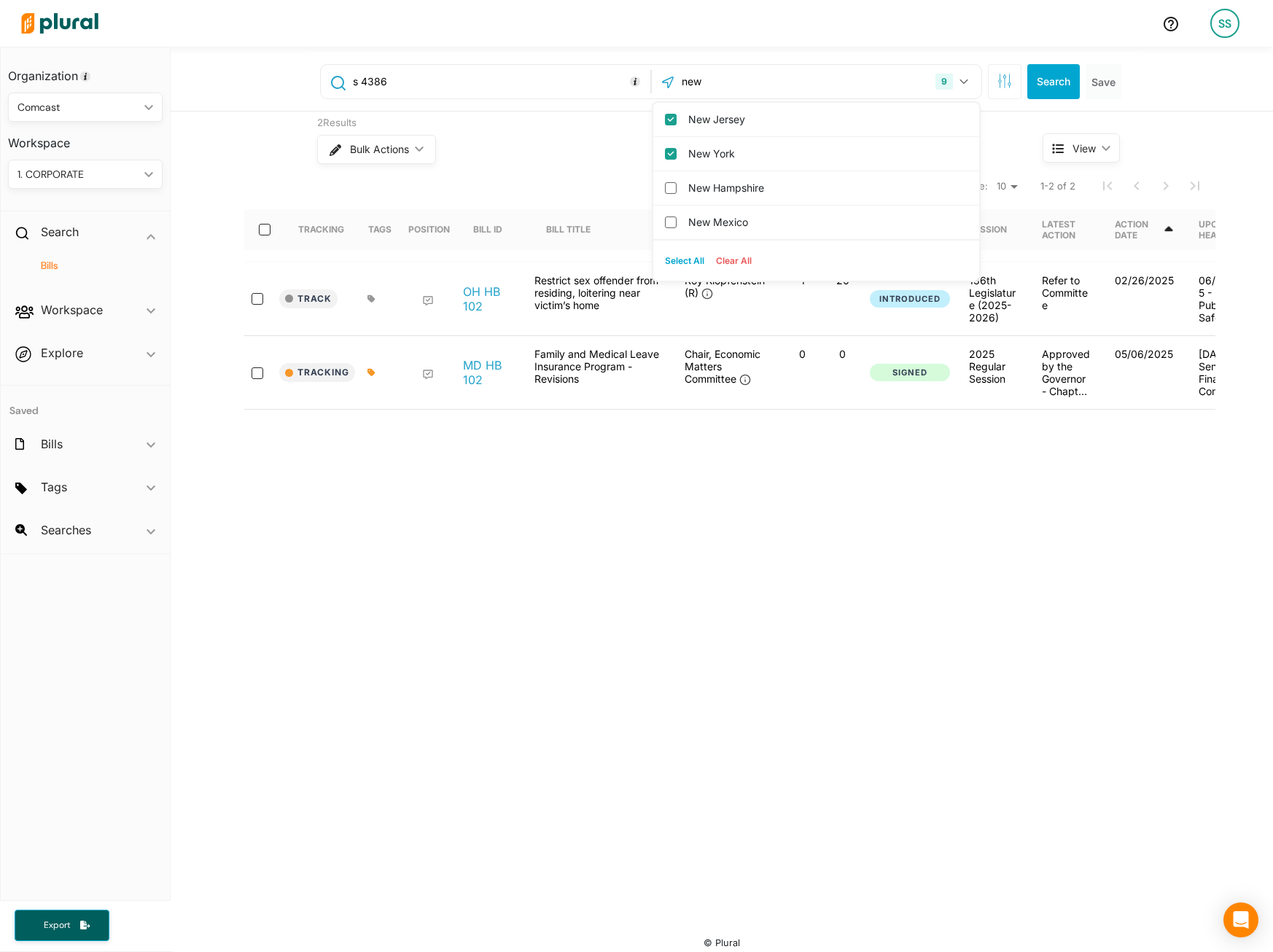 type on "new" 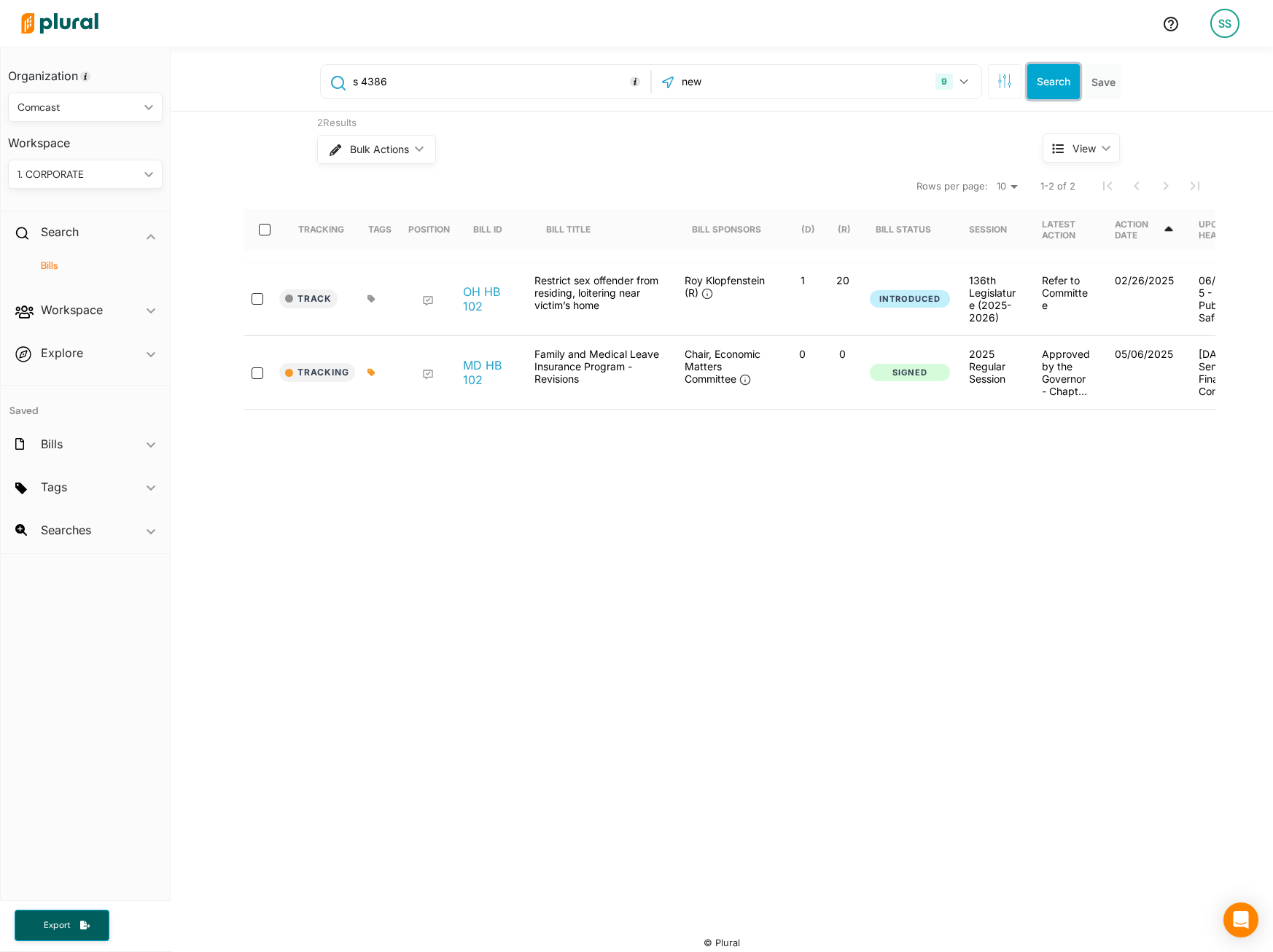 click on "Search" at bounding box center [1054, 82] 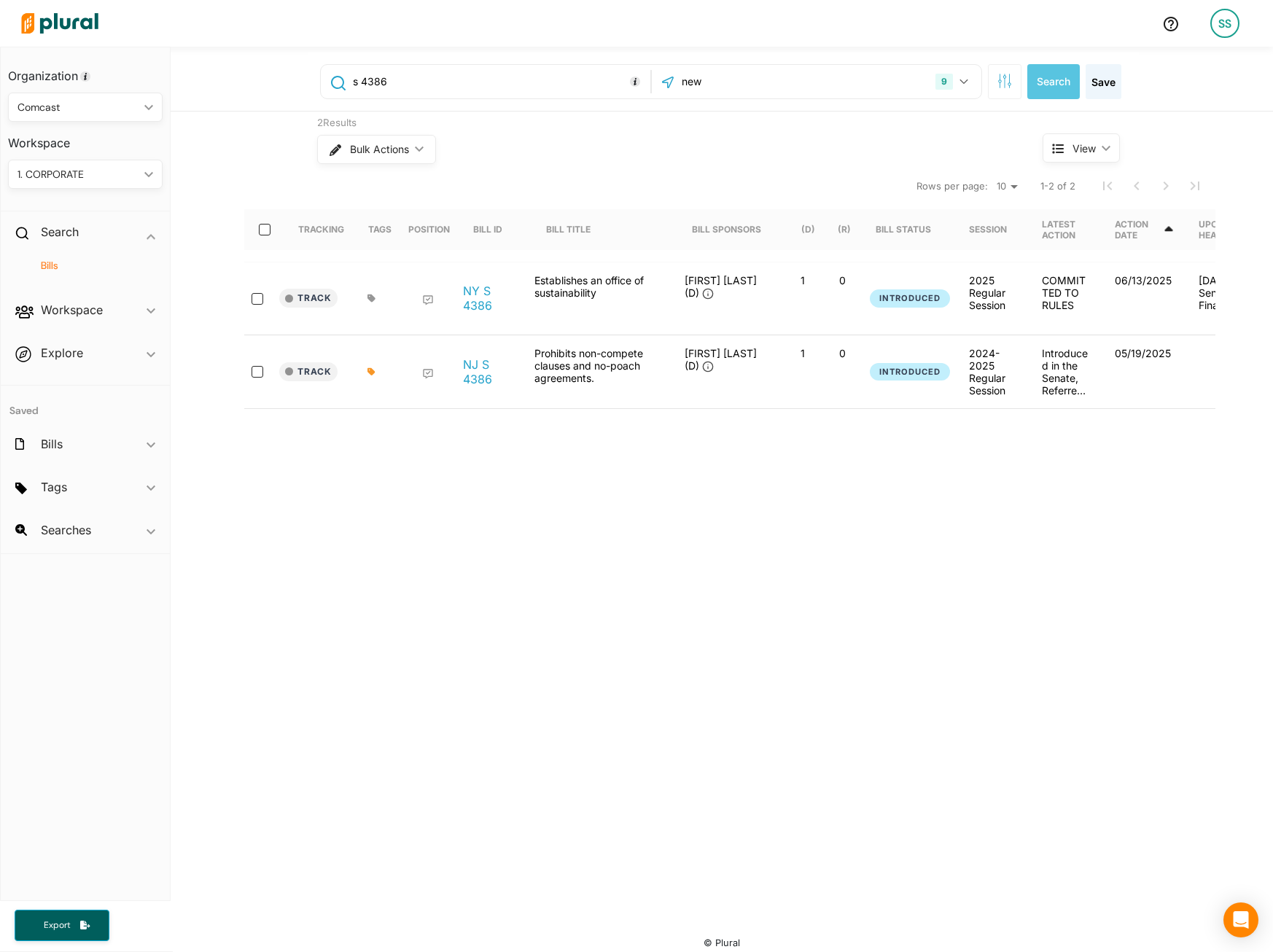 click 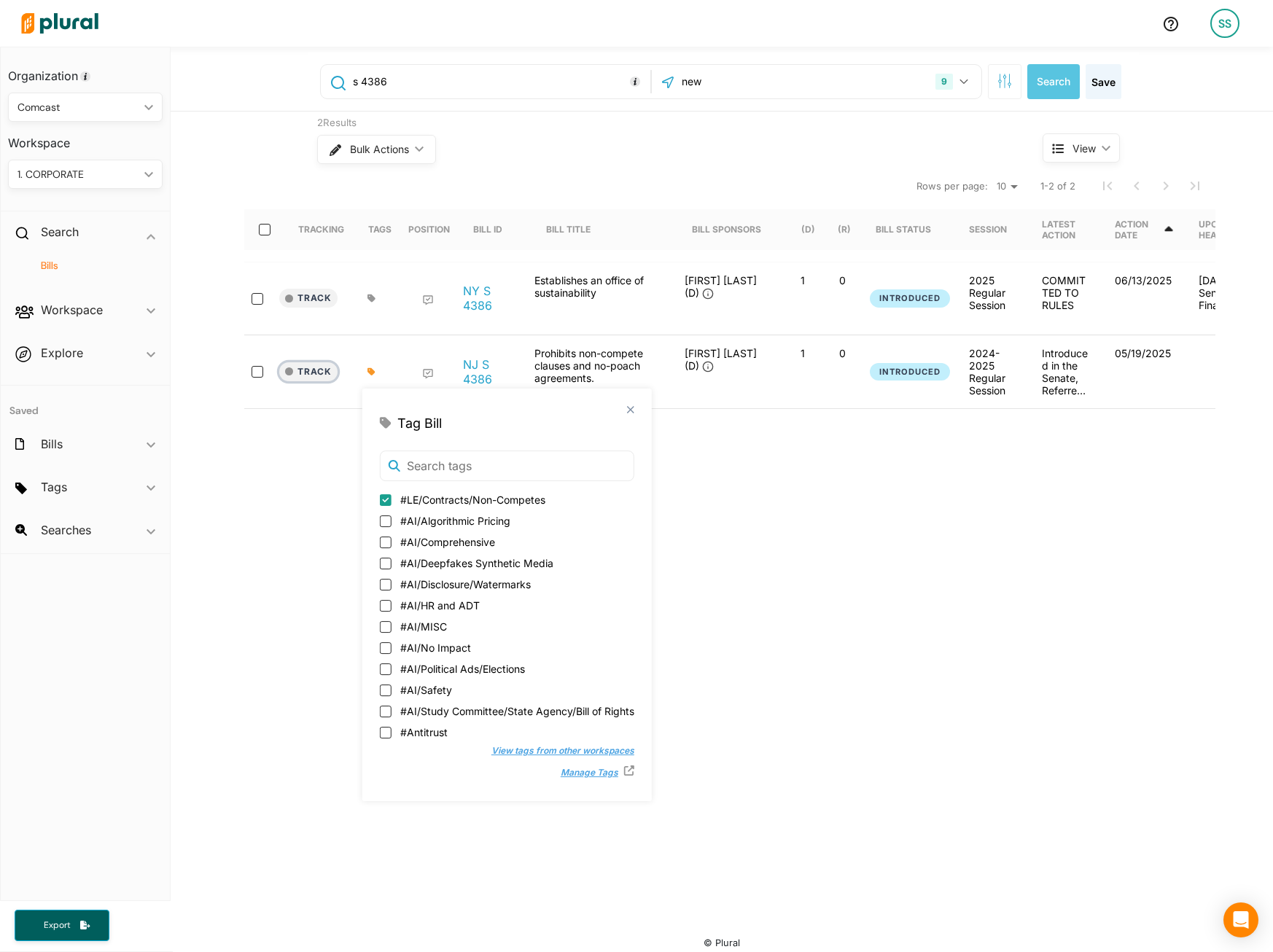 click on "Track" at bounding box center (308, 372) 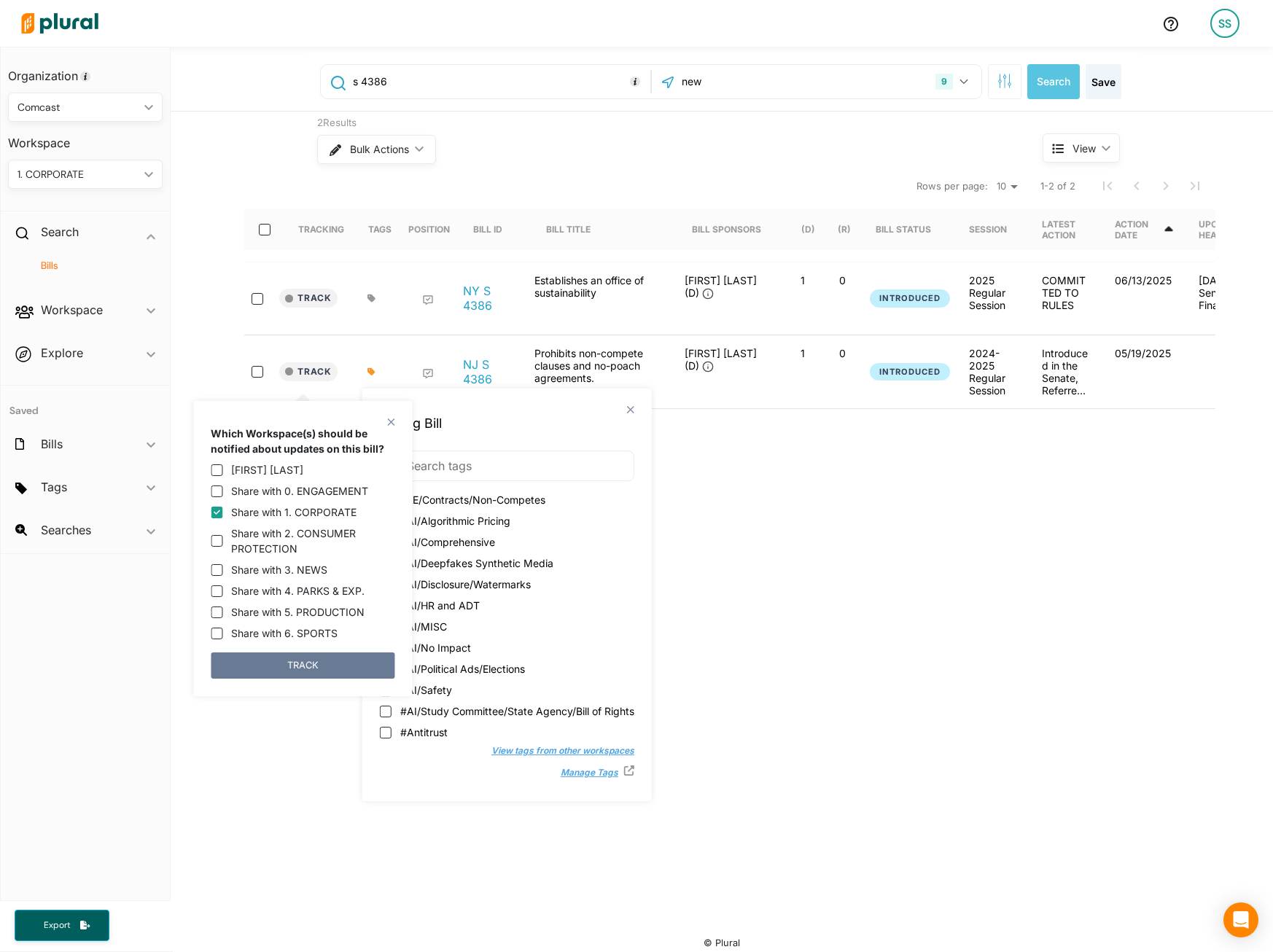 click on "TRACK" at bounding box center (303, 666) 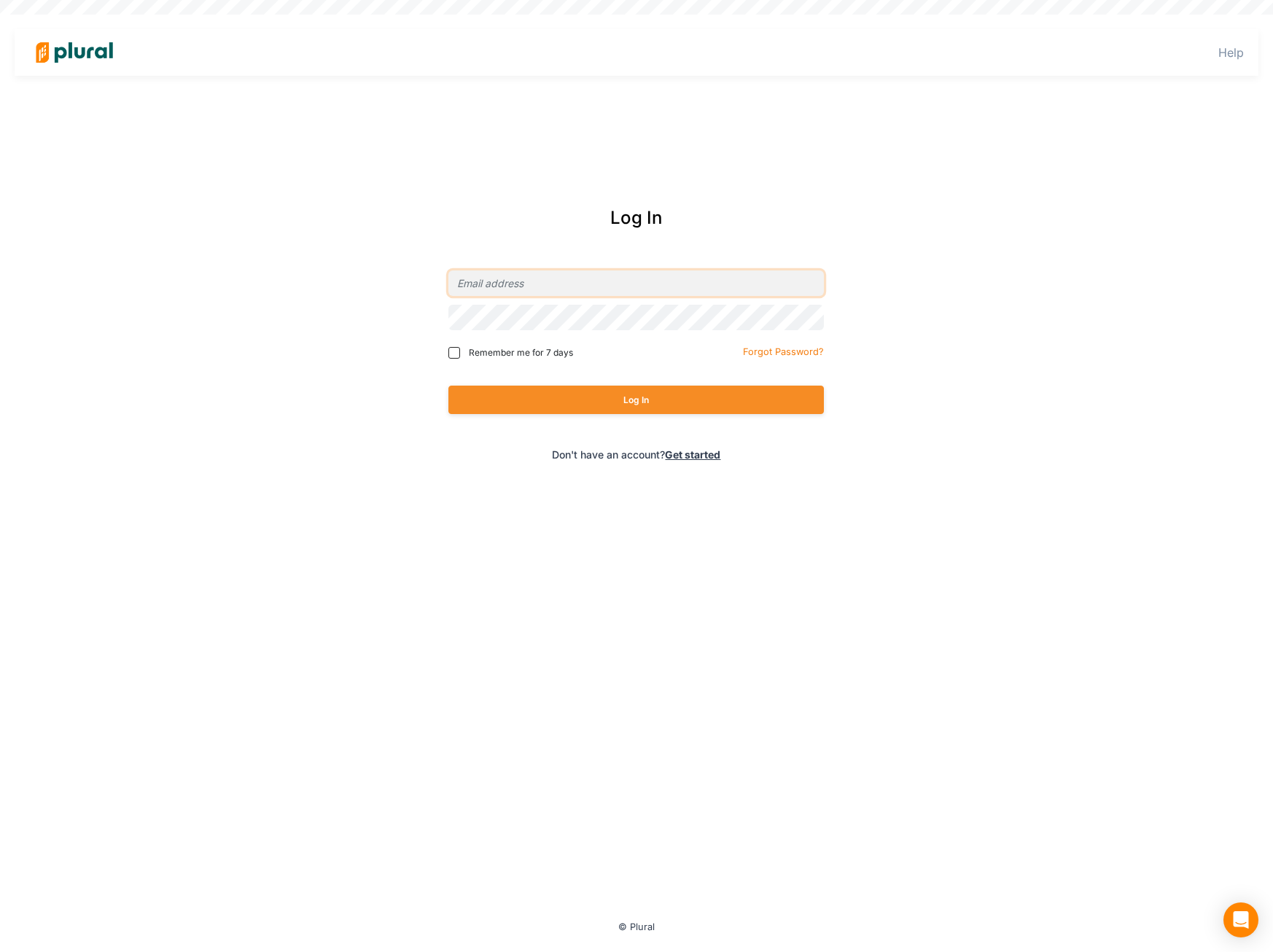 type on "[FIRST].[LAST]@[EXAMPLE].com" 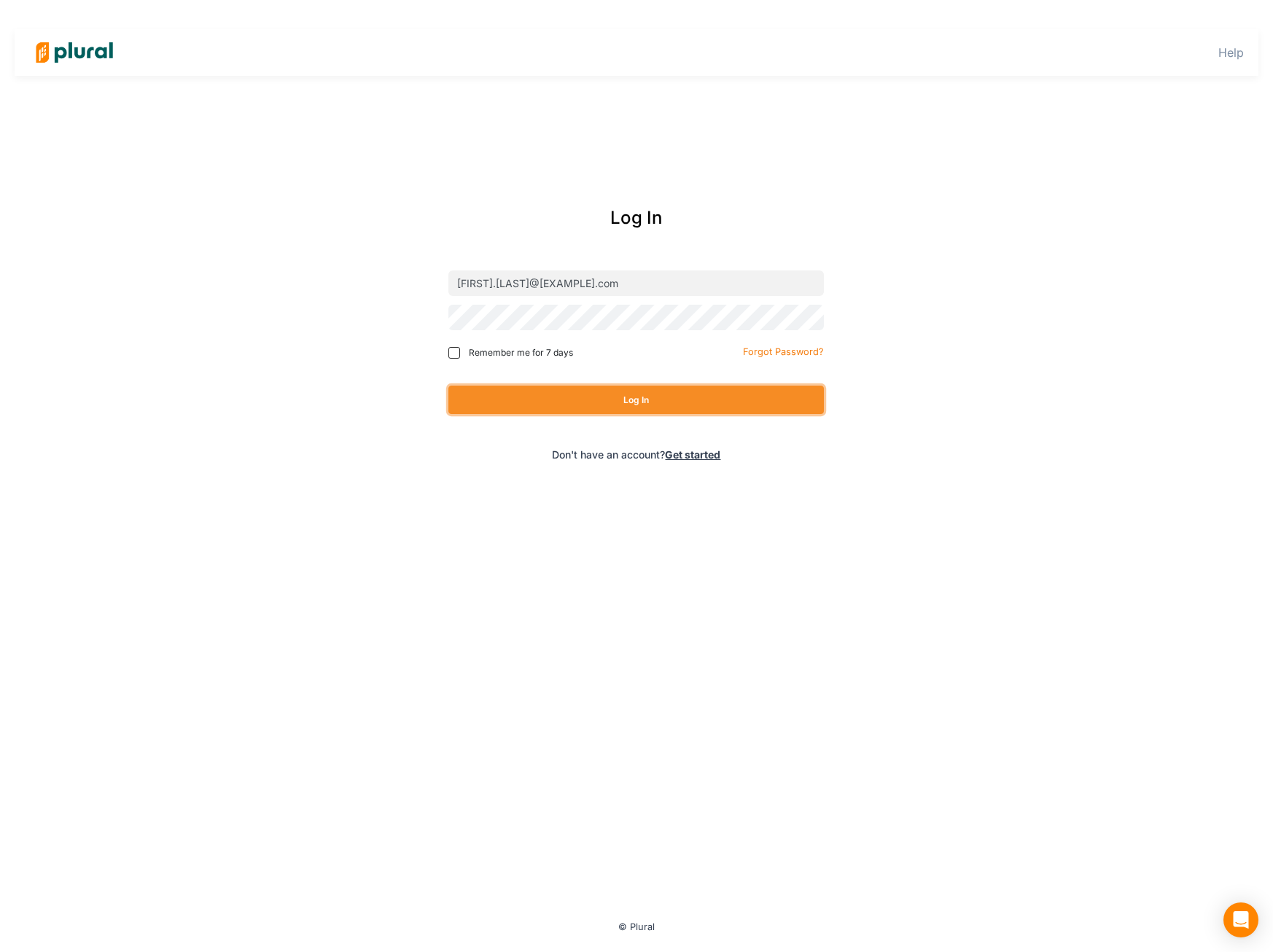 click on "Log In" at bounding box center [636, 399] 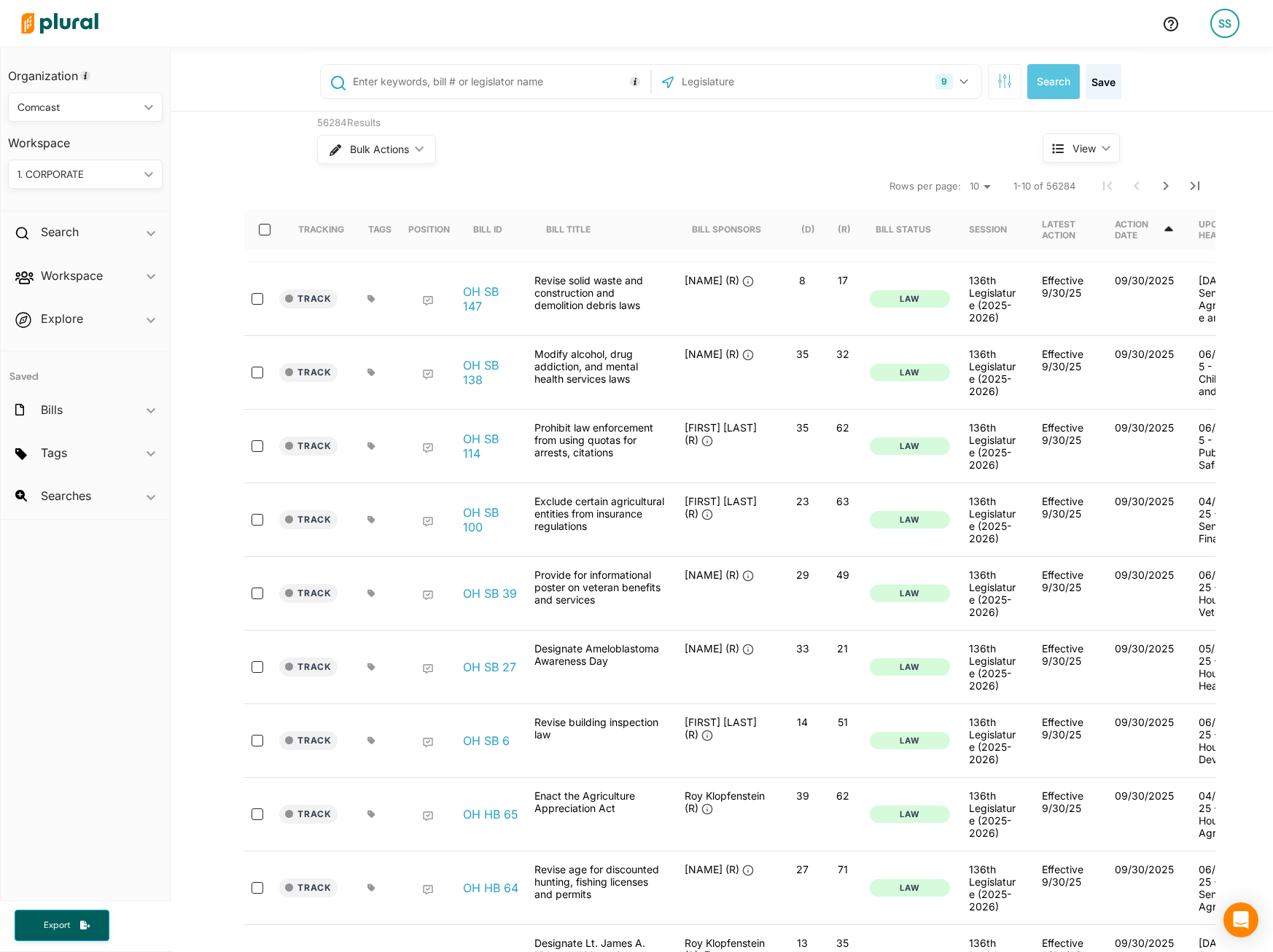 click at bounding box center [499, 82] 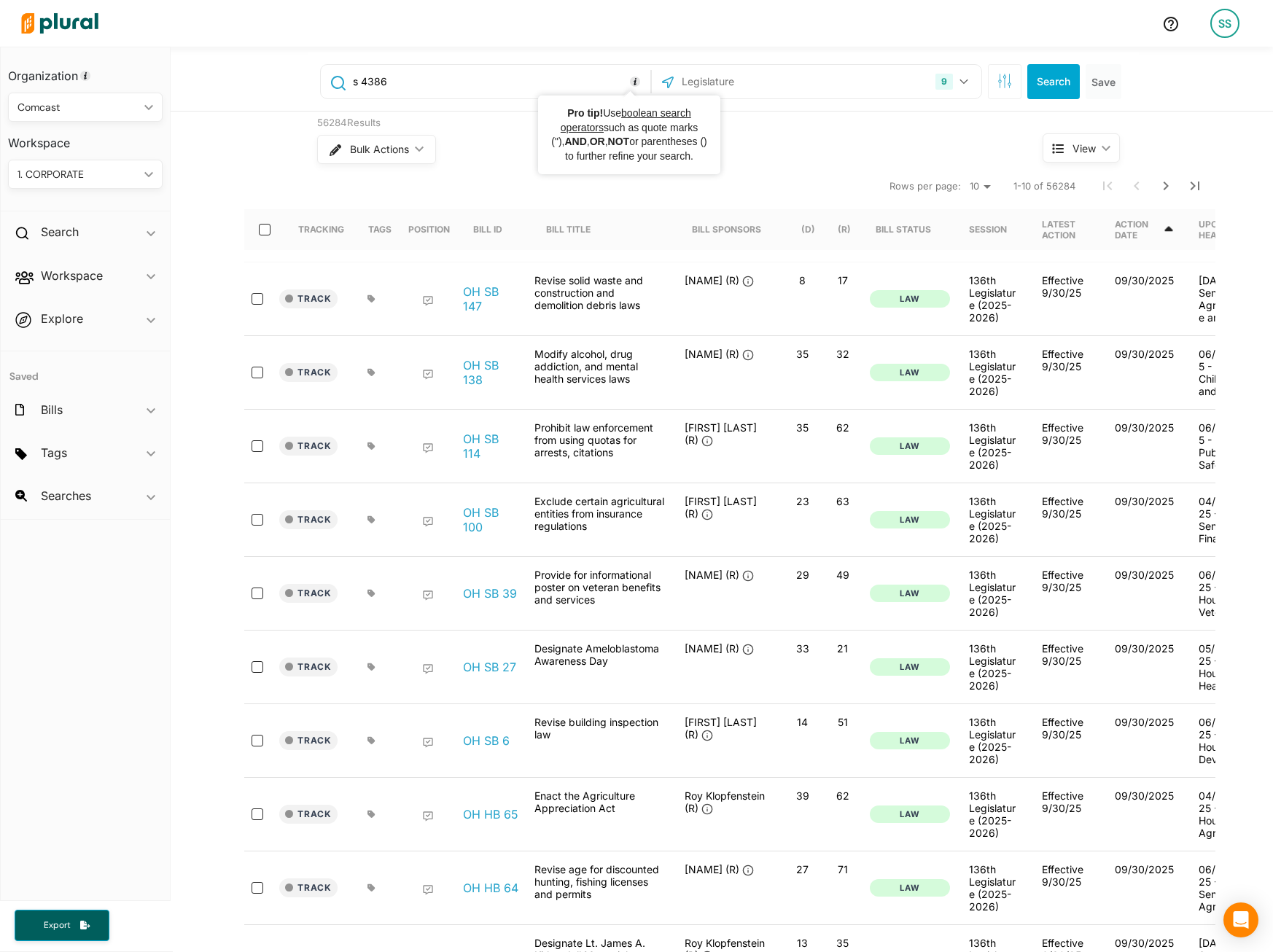 type on "s 4386" 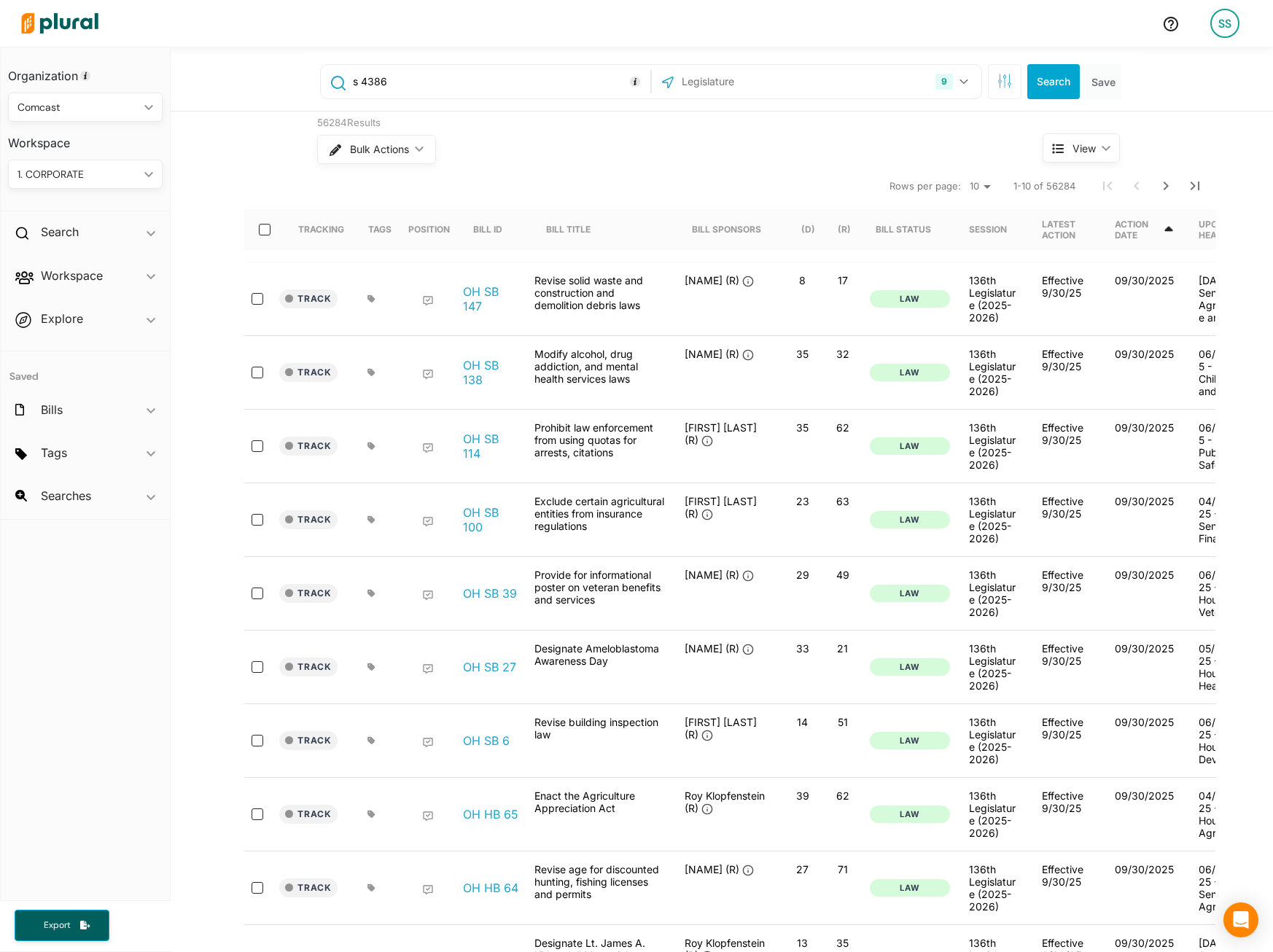 type on "b" 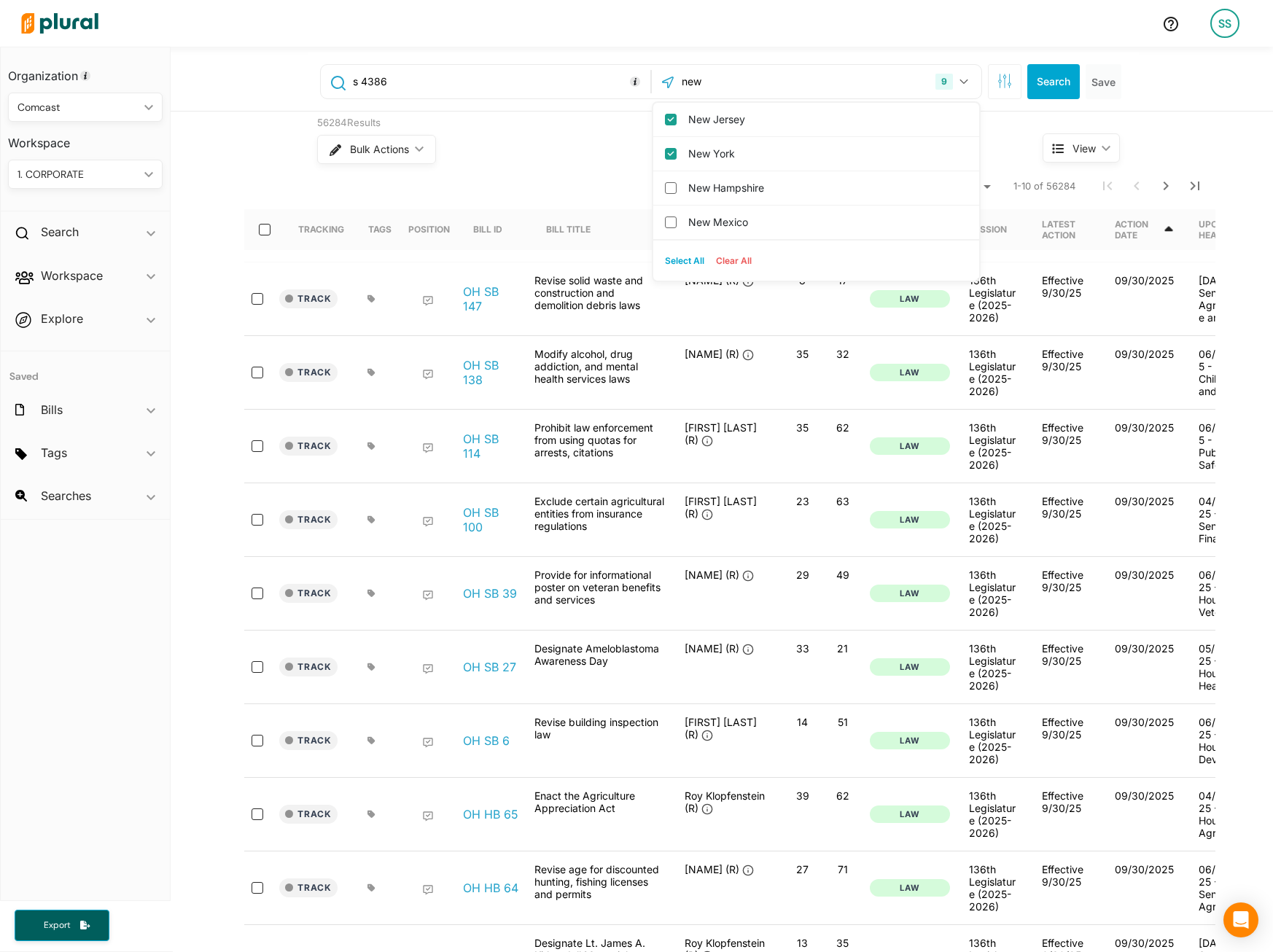 type on "new" 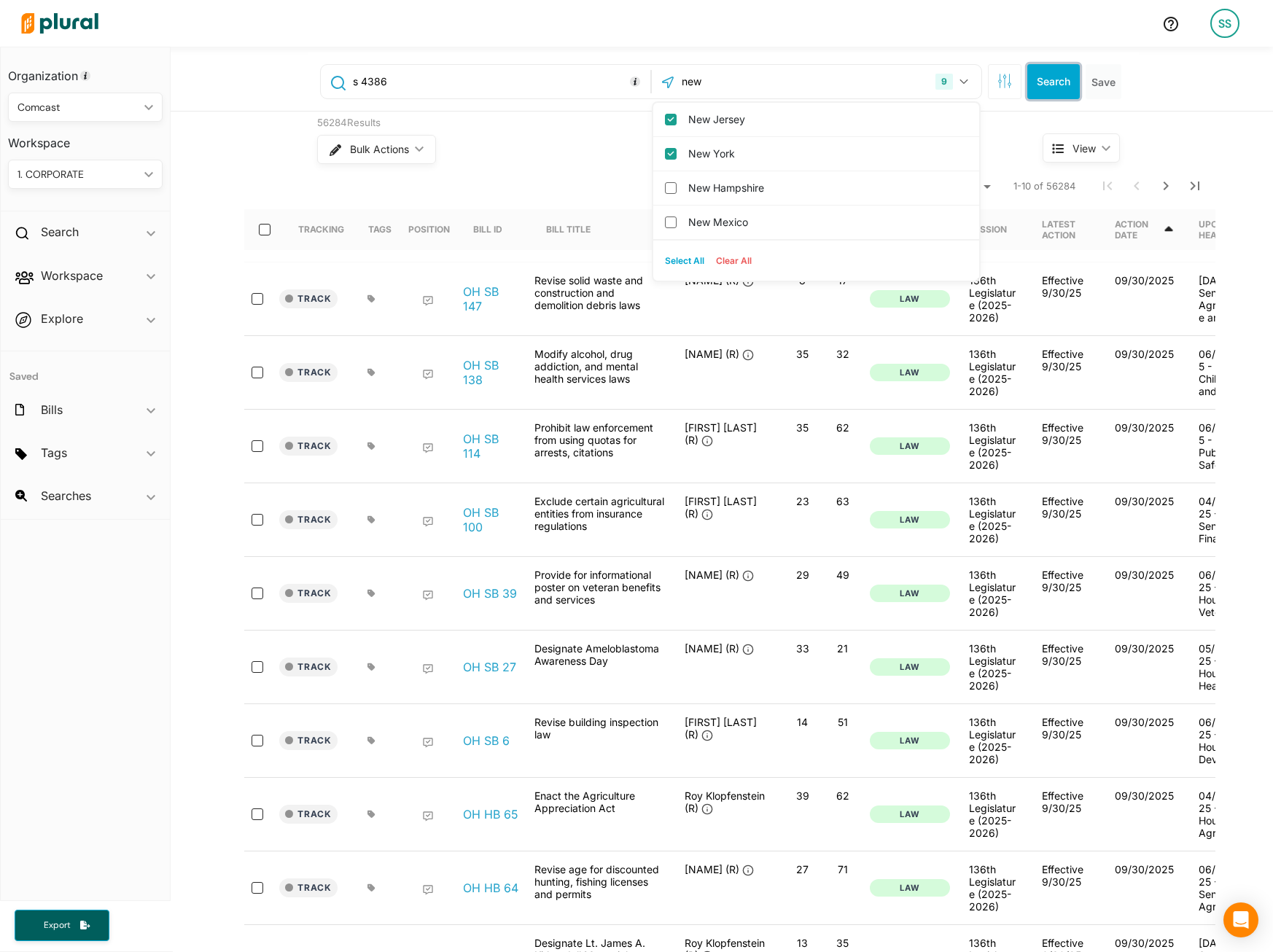click on "Search" at bounding box center (1054, 82) 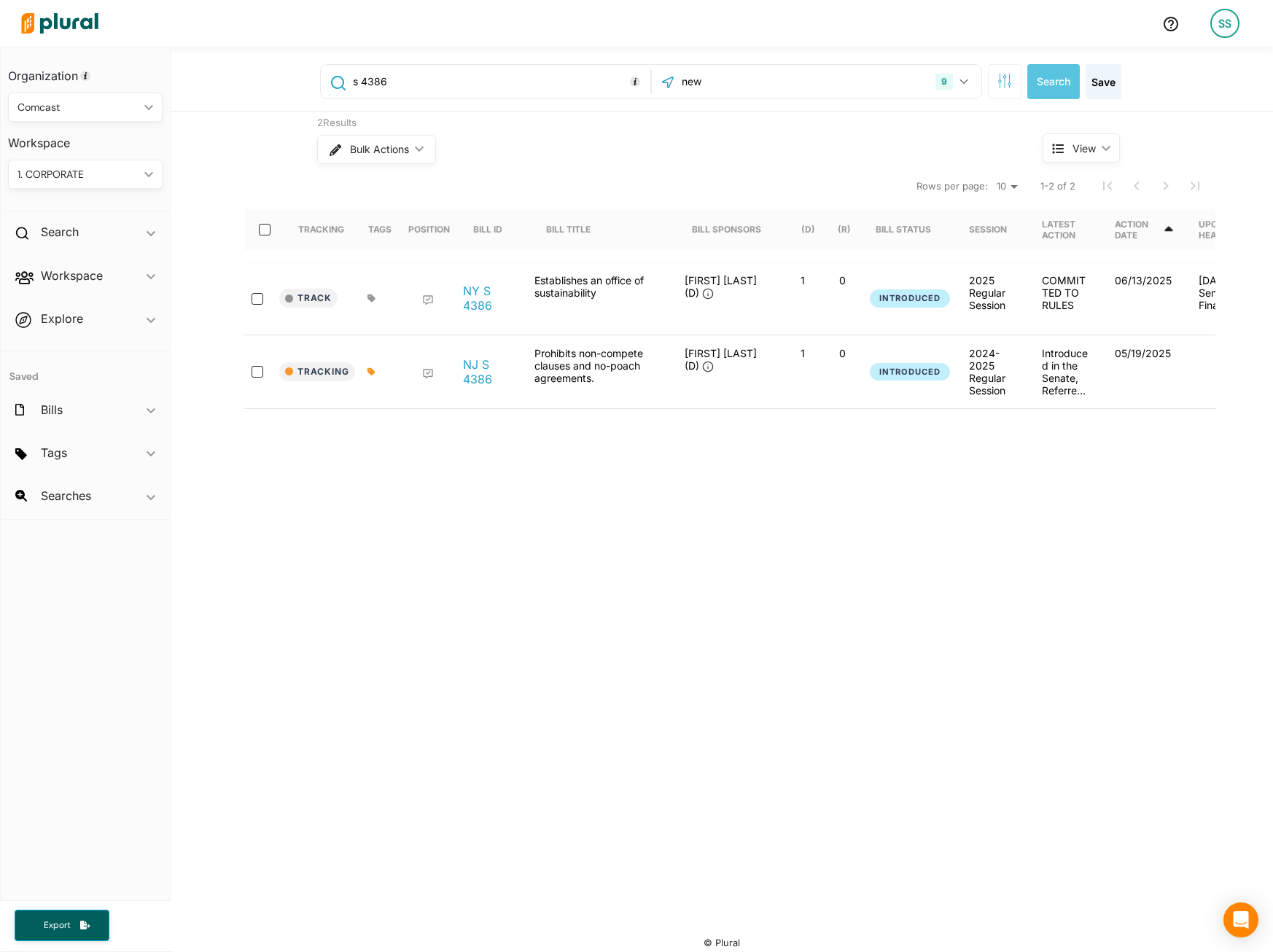 click 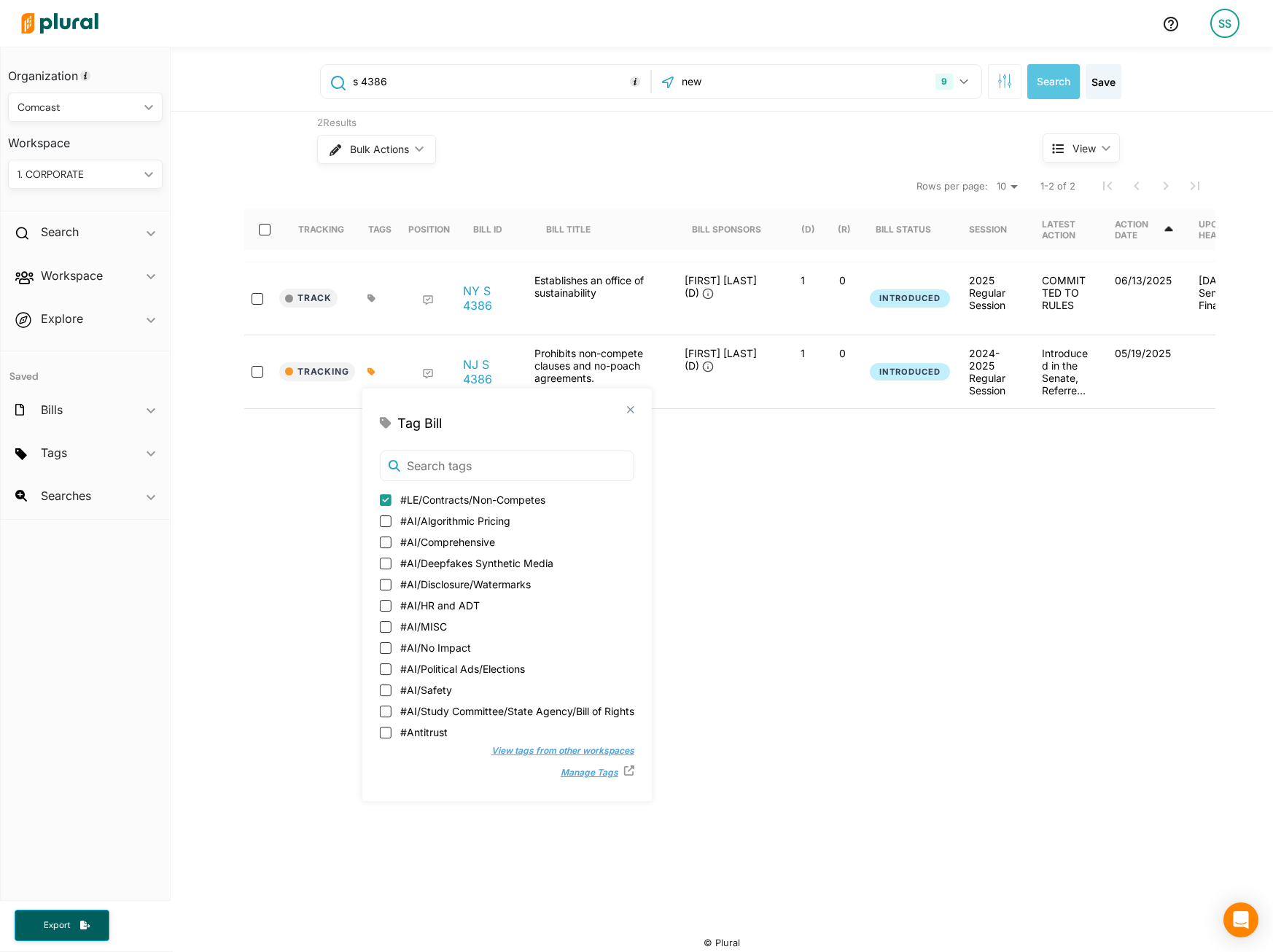 click on "Tracking NY S 4386 Establishes an office of sustainability [NAME] (D) 1 0 Introduced 2025 Regular Session COMMITTED TO RULES [DATE] [DATE] - Senate Finance Tracking NJ S 4386 Prohibits non-compete clauses and no-poach agreements. [NAME] (D) 1 0 Introduced 2024-2025 Regular Session Introduced in the Senate, Referred to Senate Labor Committee [DATE] Rows per page: 10 20 50 1-2 of 2" at bounding box center [730, 410] 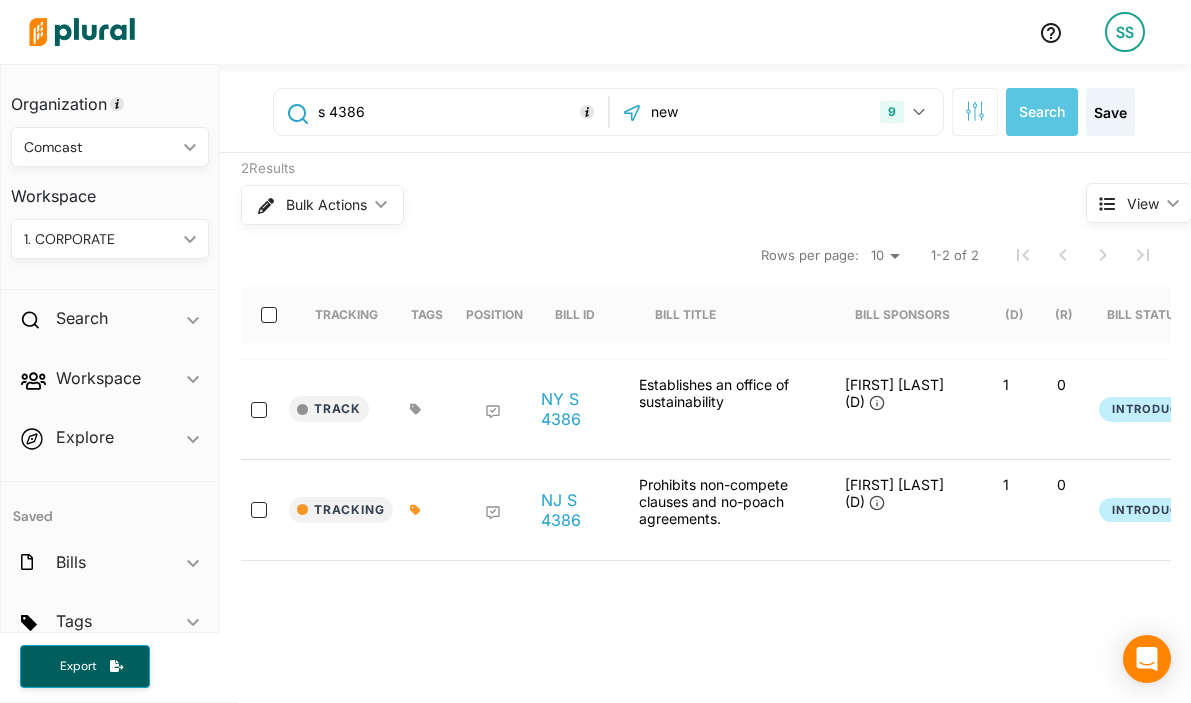 drag, startPoint x: 415, startPoint y: 118, endPoint x: 129, endPoint y: 162, distance: 289.3648 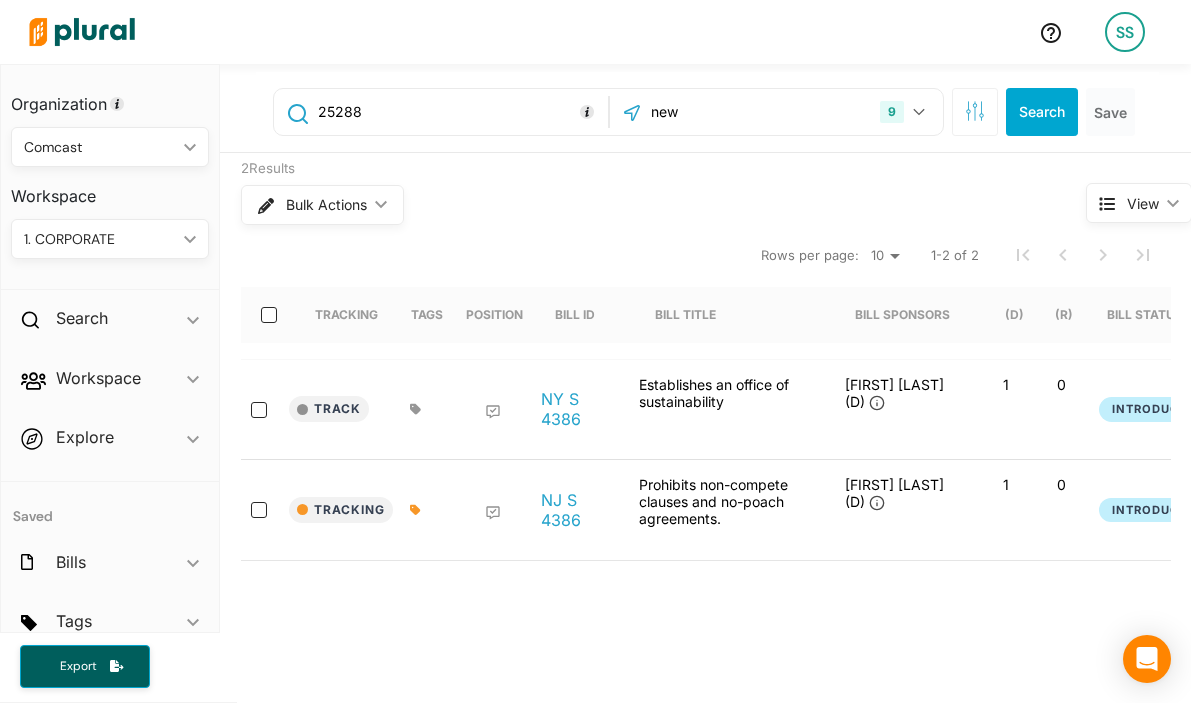 click on "25288" at bounding box center (440, 112) 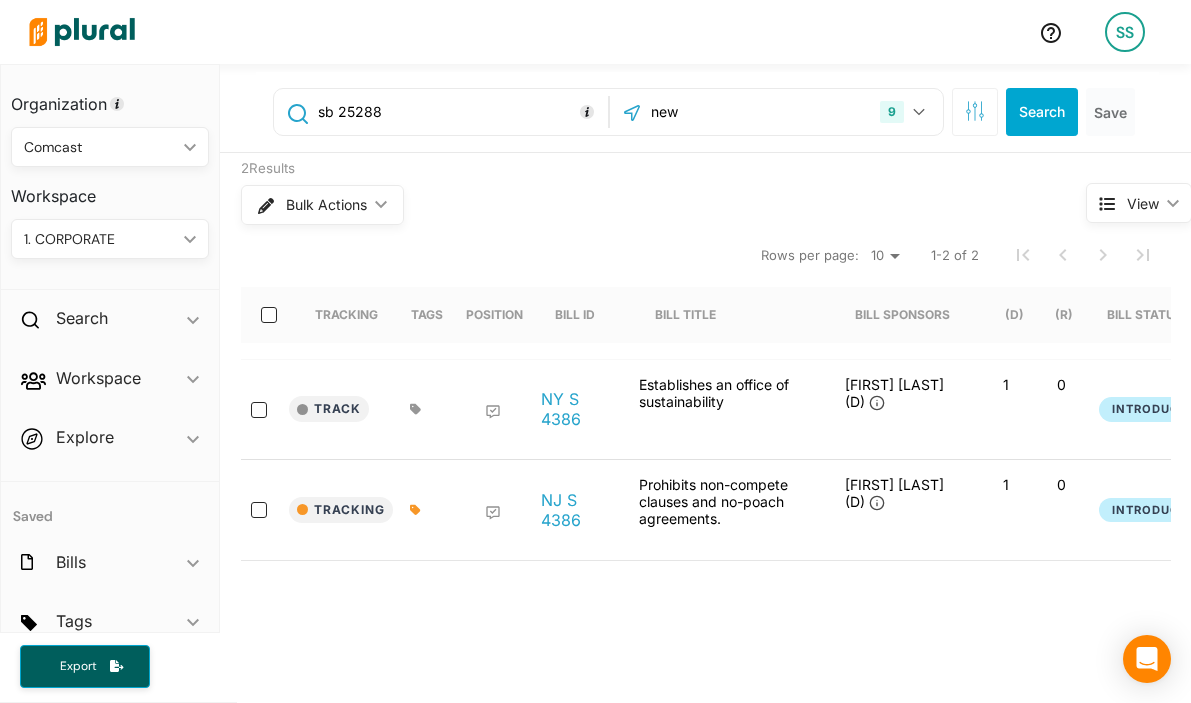 type on "sb 25288" 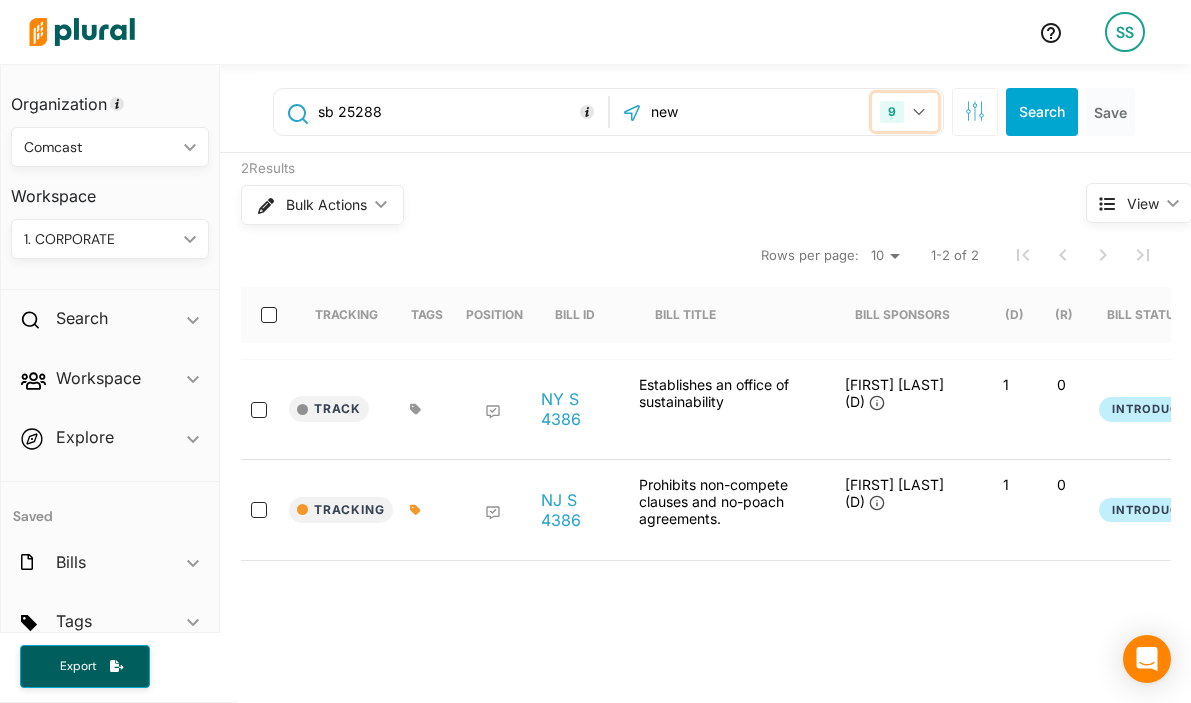 click 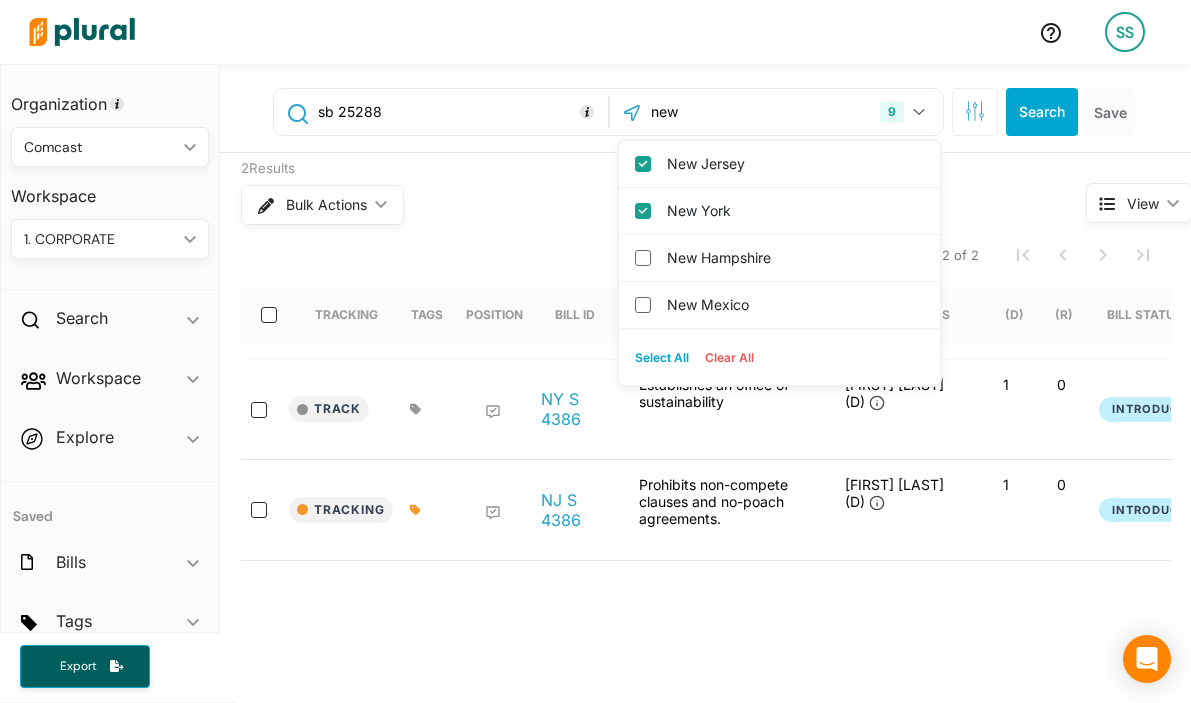 click on "new" at bounding box center [756, 112] 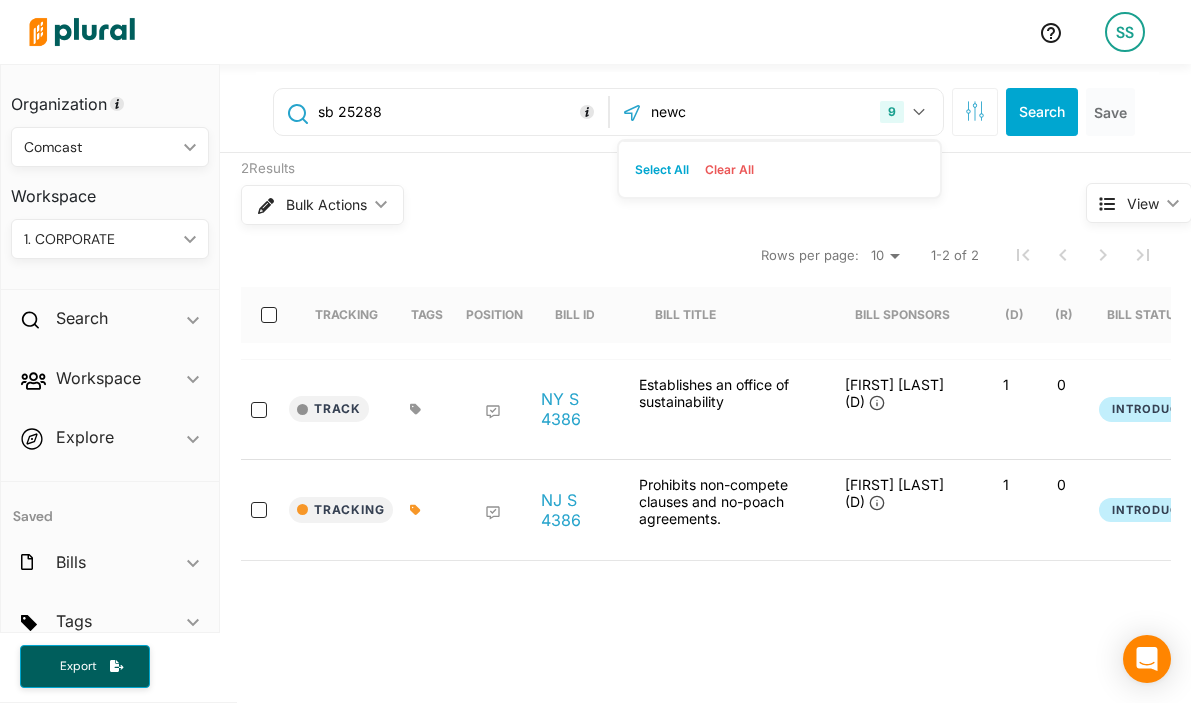 click on "newc" at bounding box center [756, 112] 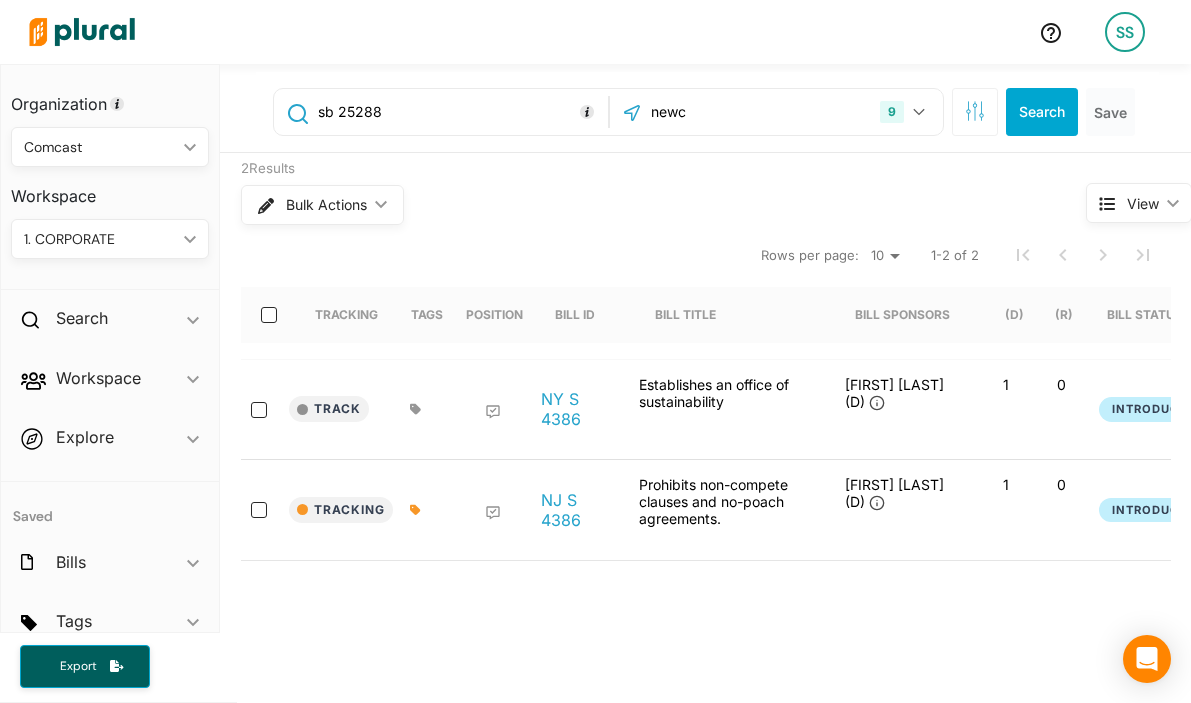 click on "newc" at bounding box center (756, 112) 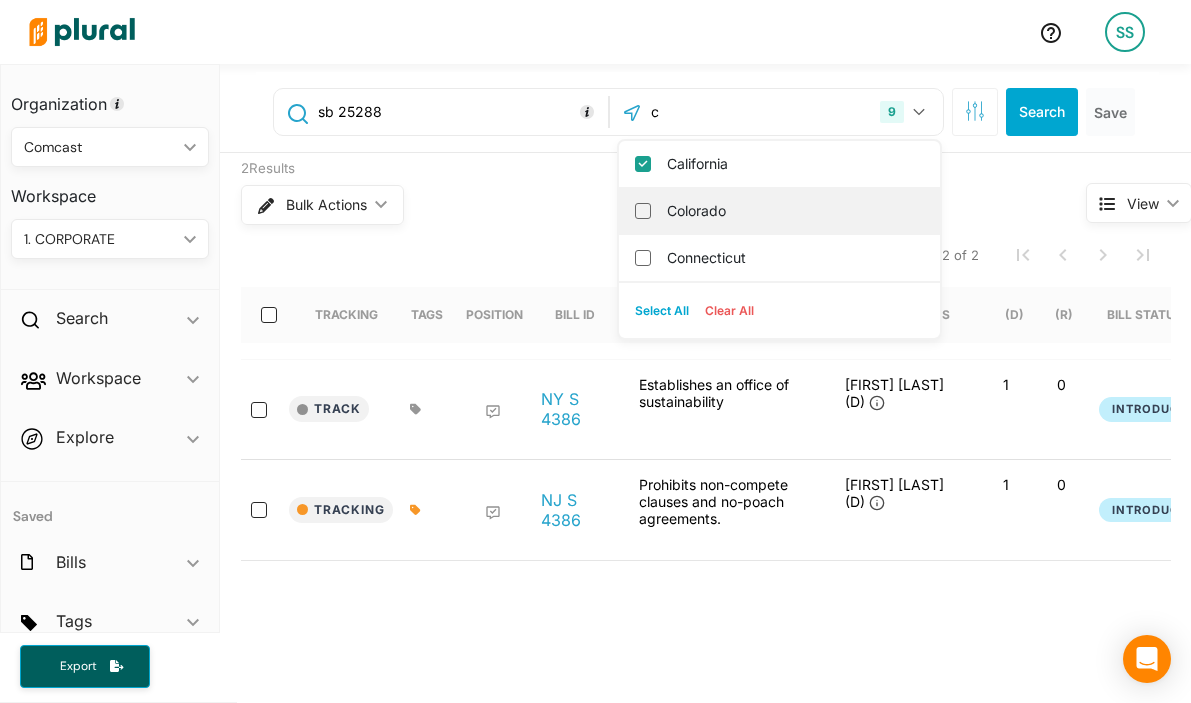 type on "c" 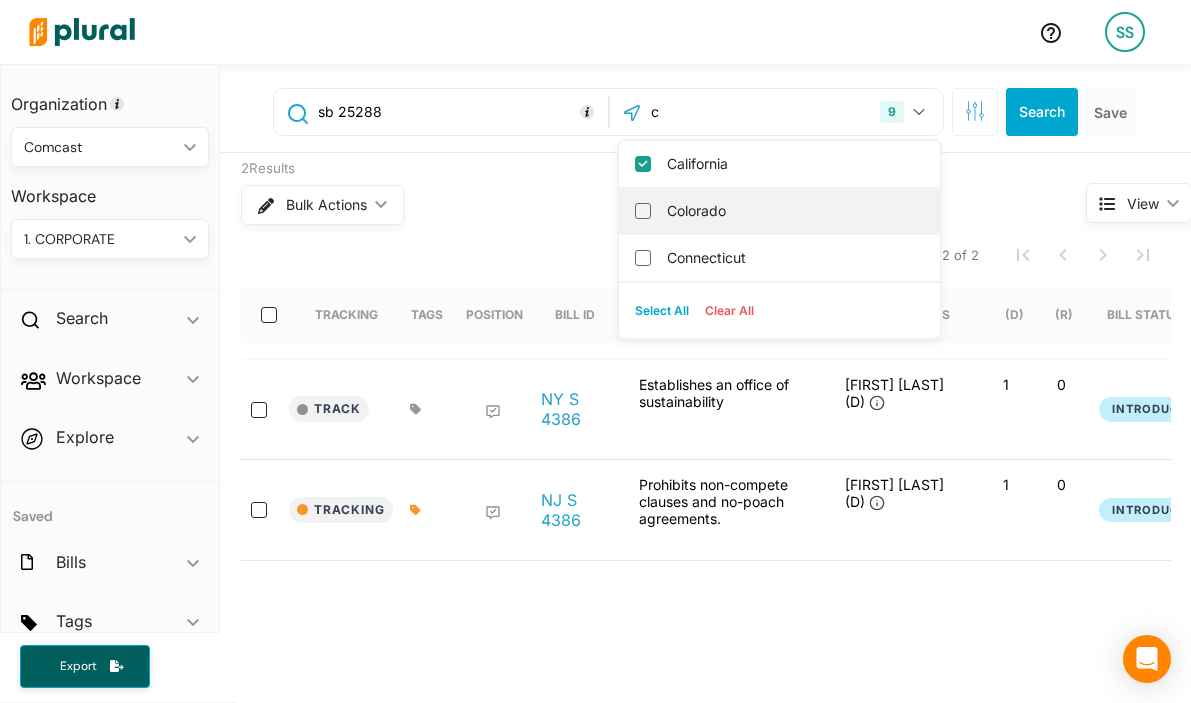 click on "Colorado" at bounding box center (643, 211) 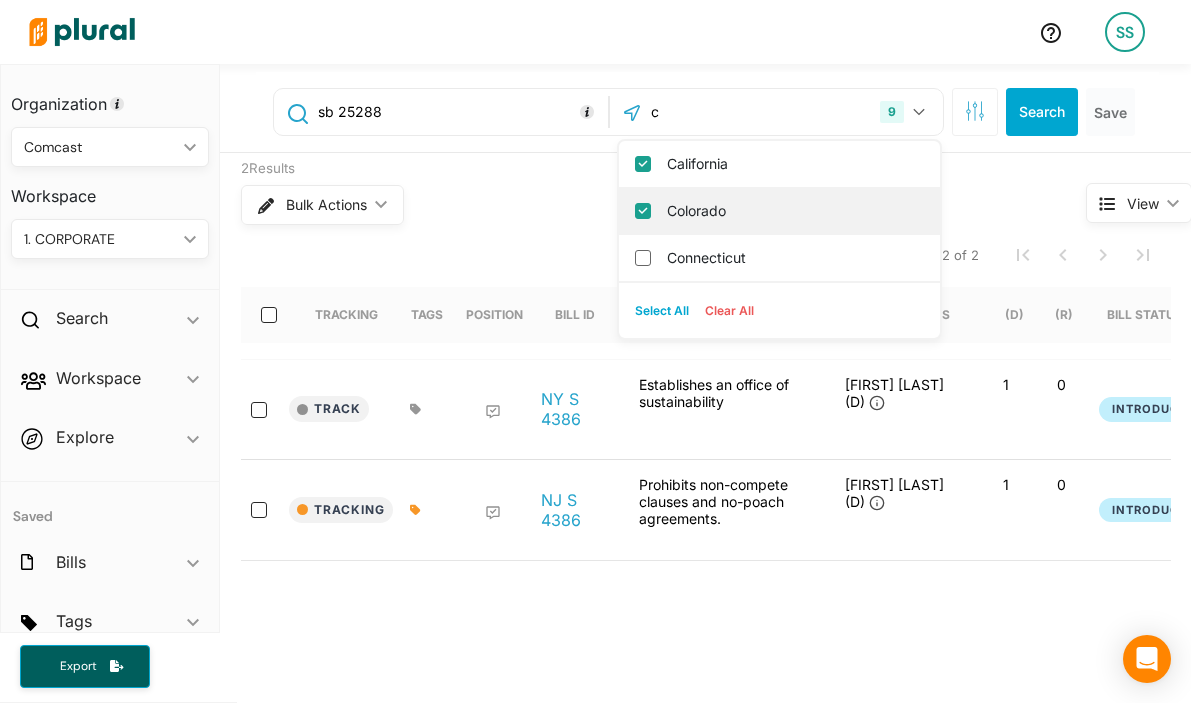 checkbox on "true" 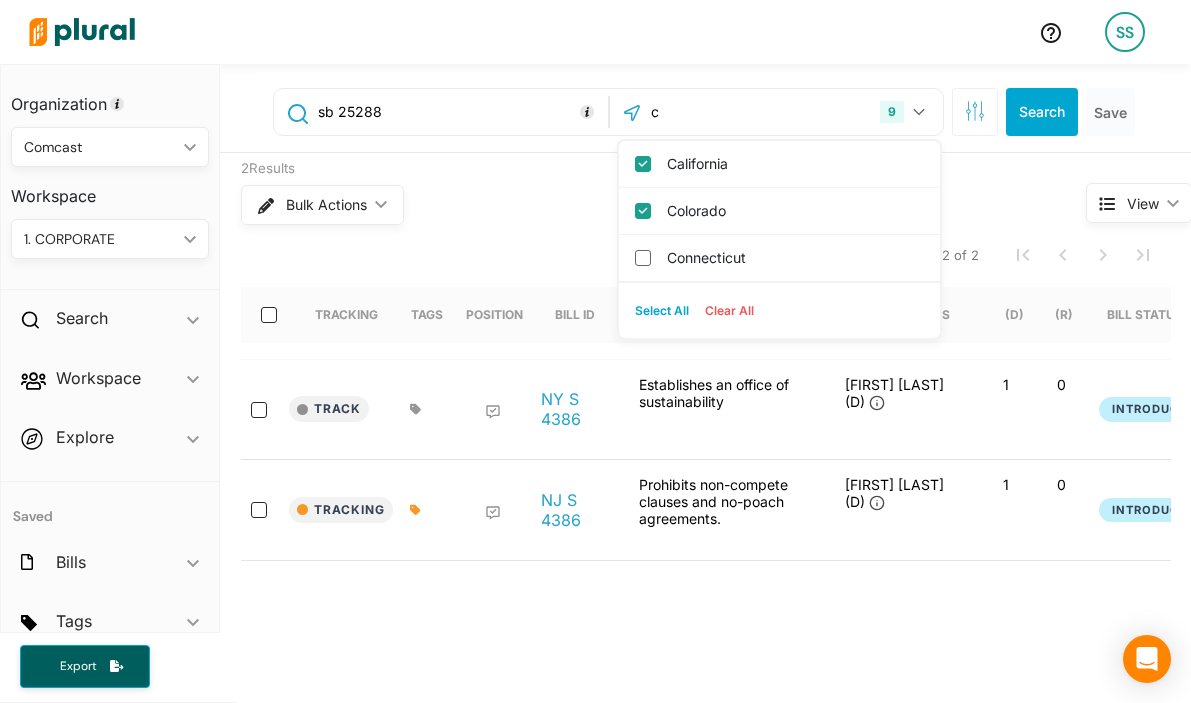 type 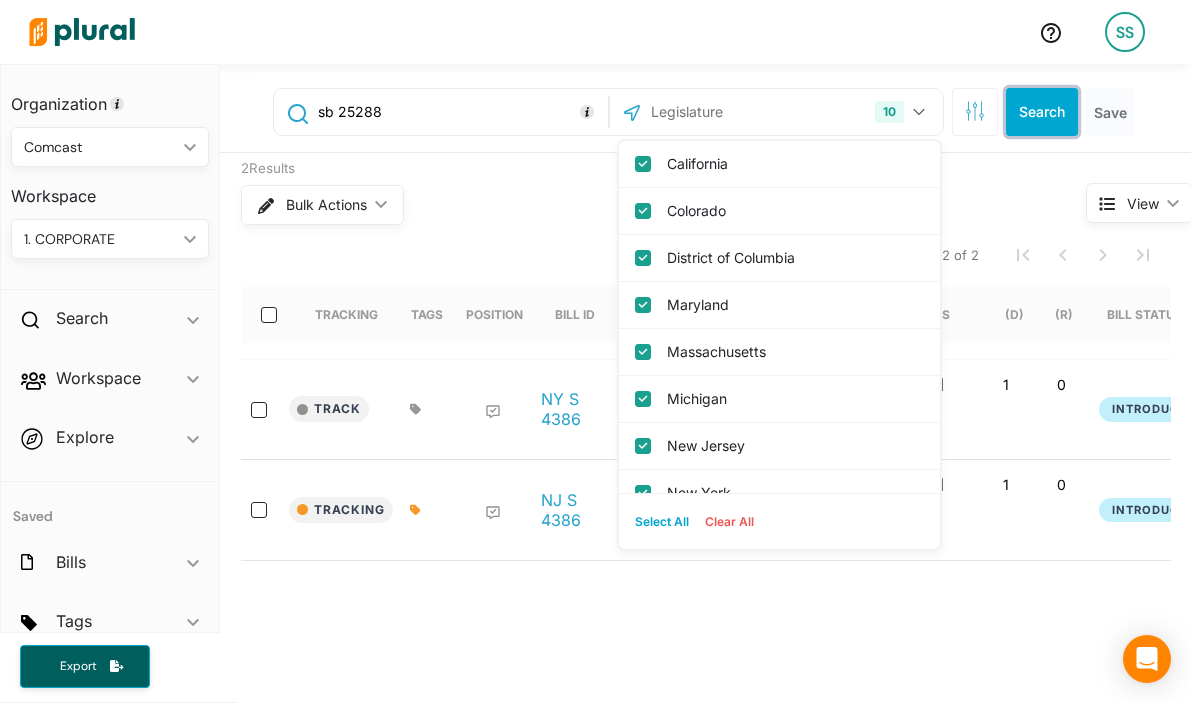 click on "Search" at bounding box center (1042, 112) 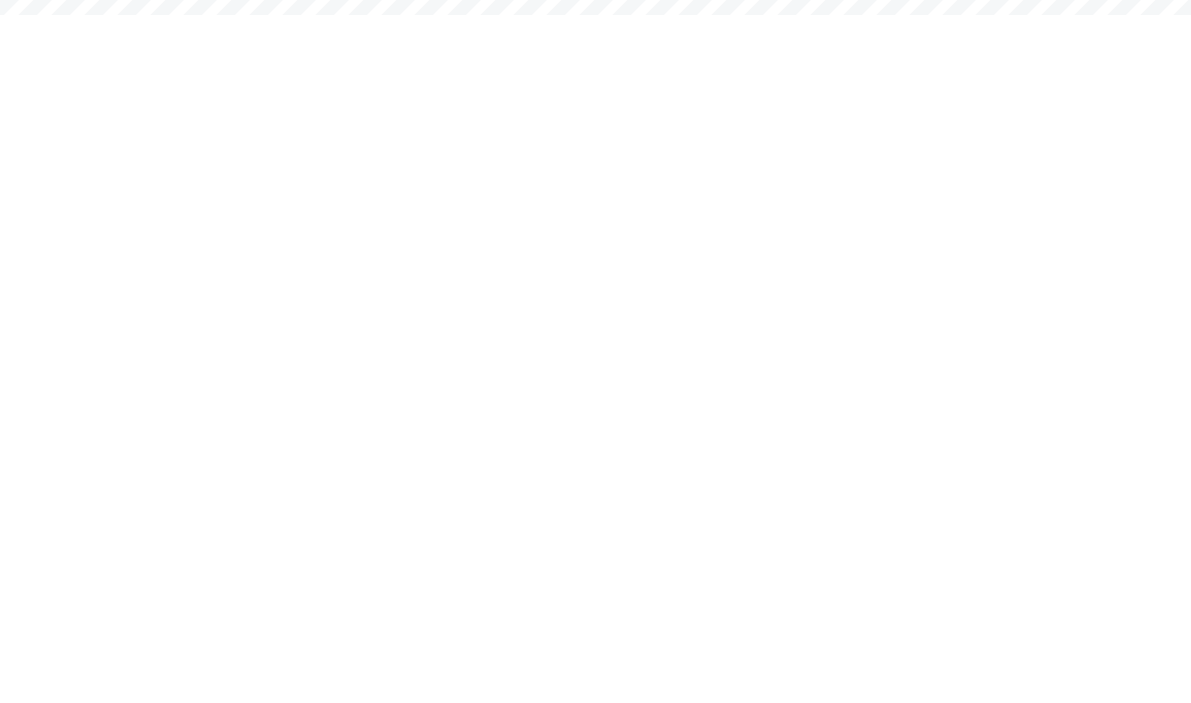 scroll, scrollTop: 0, scrollLeft: 0, axis: both 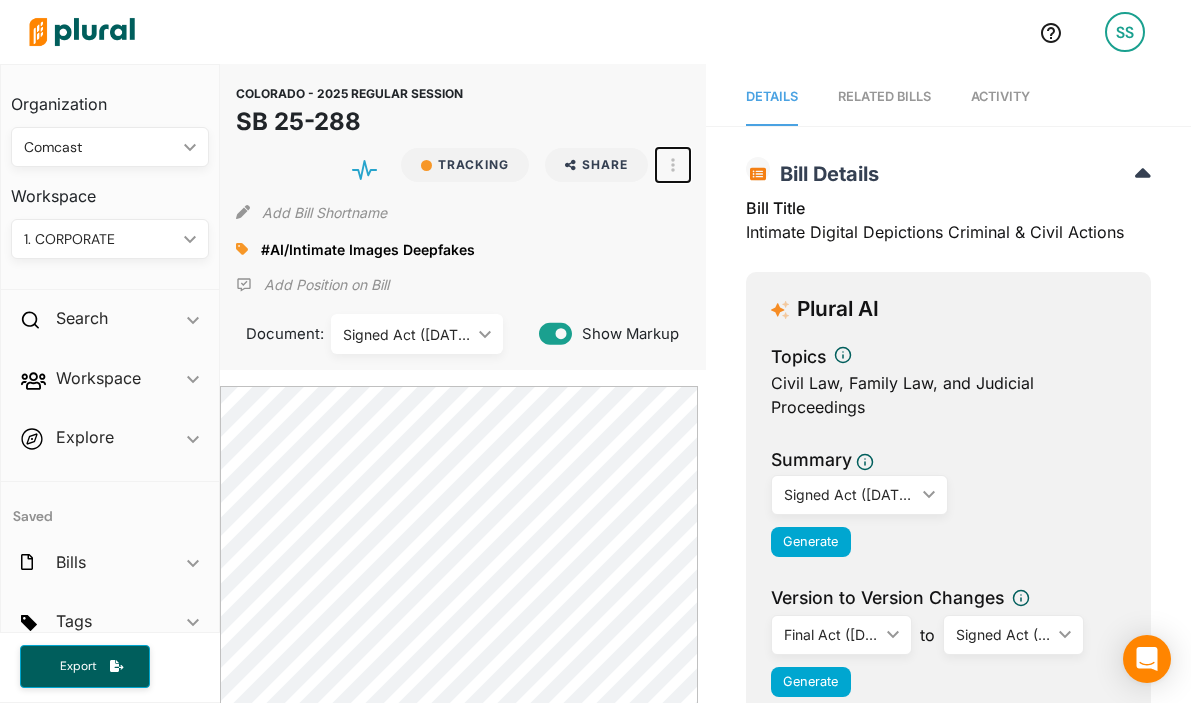 click at bounding box center [673, 165] 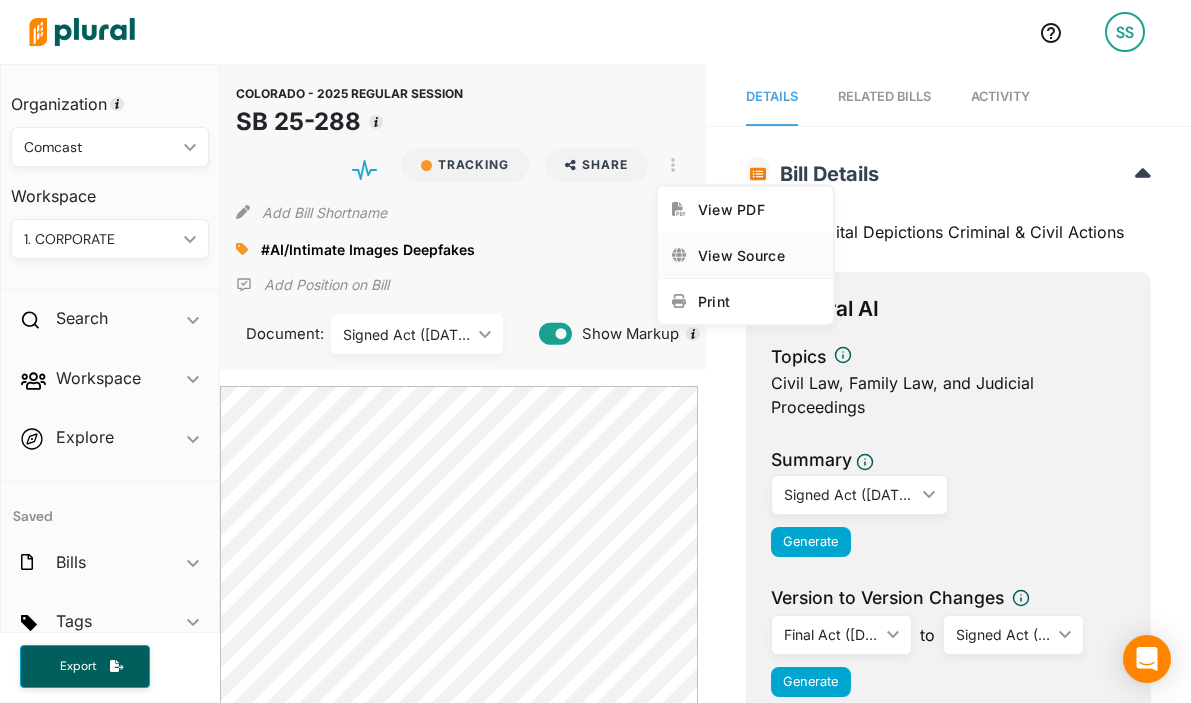 click on "View Source" at bounding box center [745, 255] 